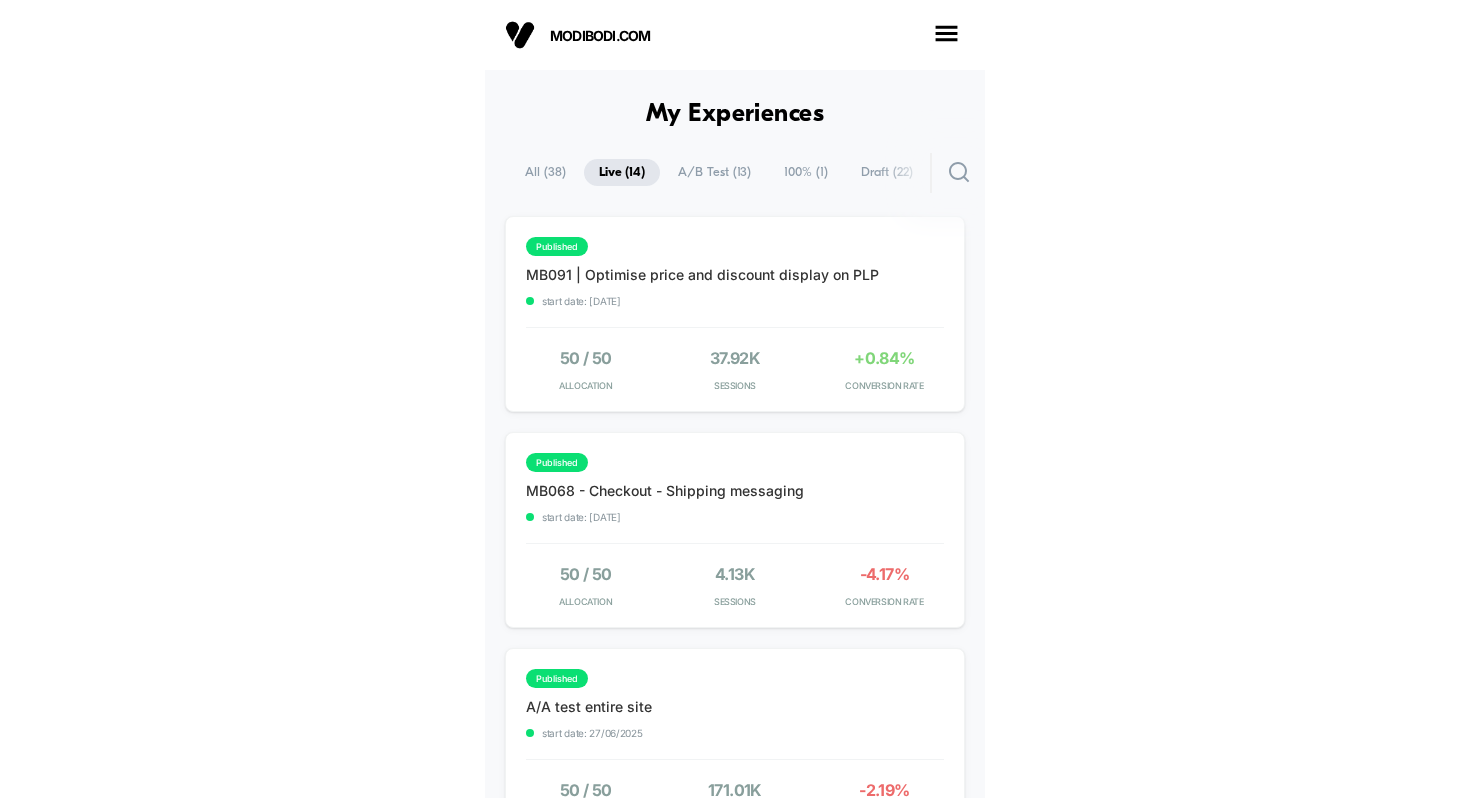 scroll, scrollTop: 0, scrollLeft: 0, axis: both 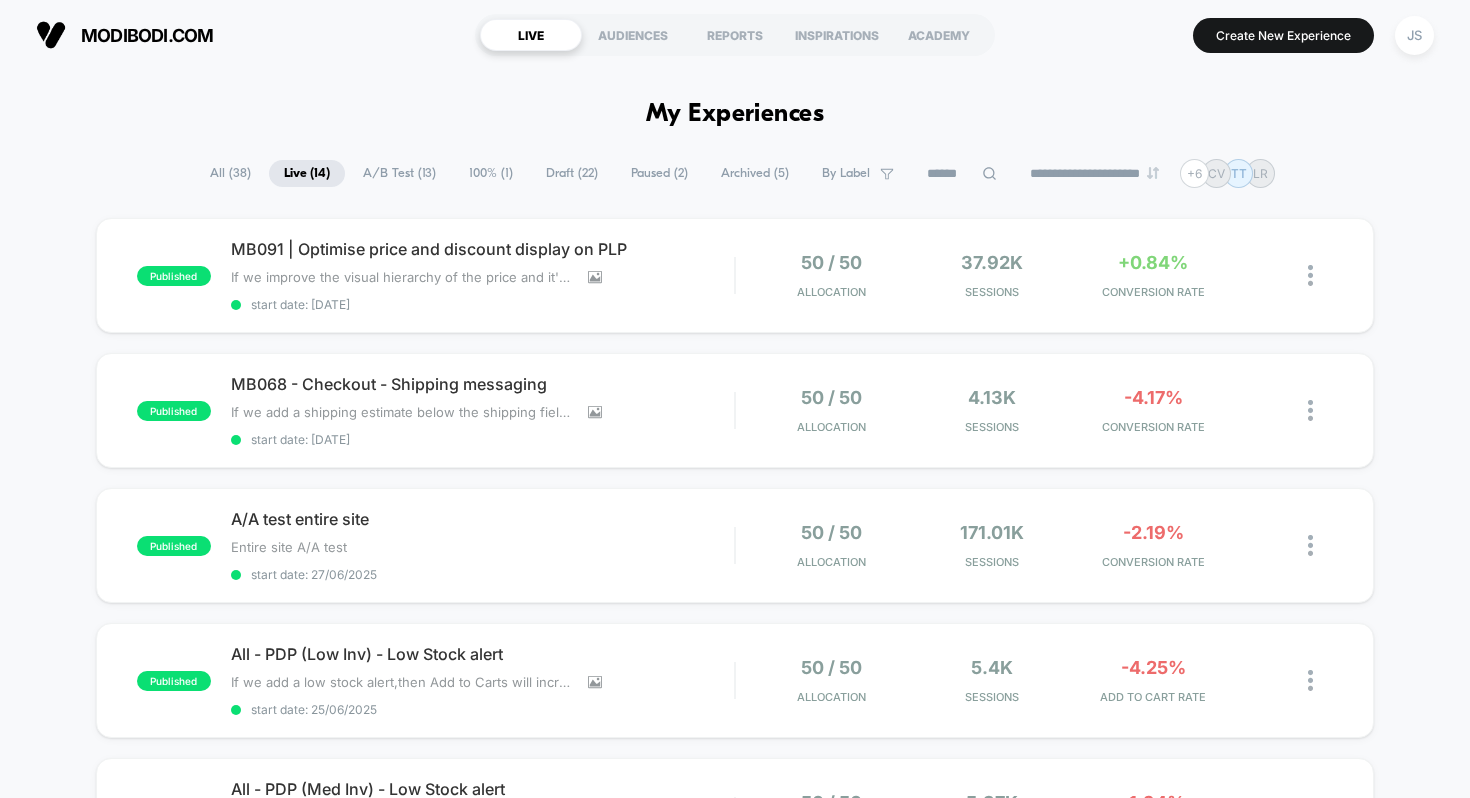 click on "All ( 38 )" at bounding box center (230, 173) 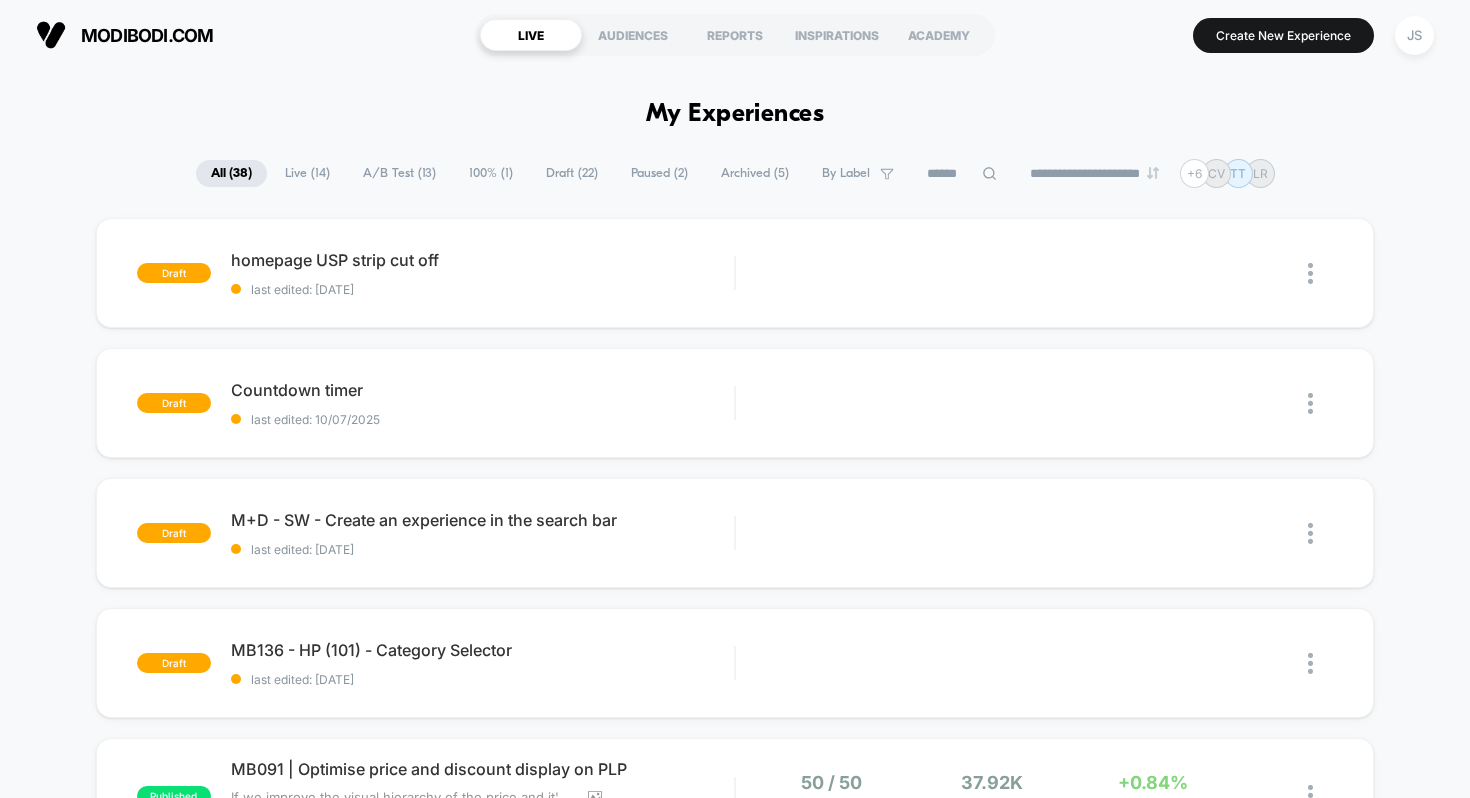 click on "Live ( 14 )" at bounding box center [307, 173] 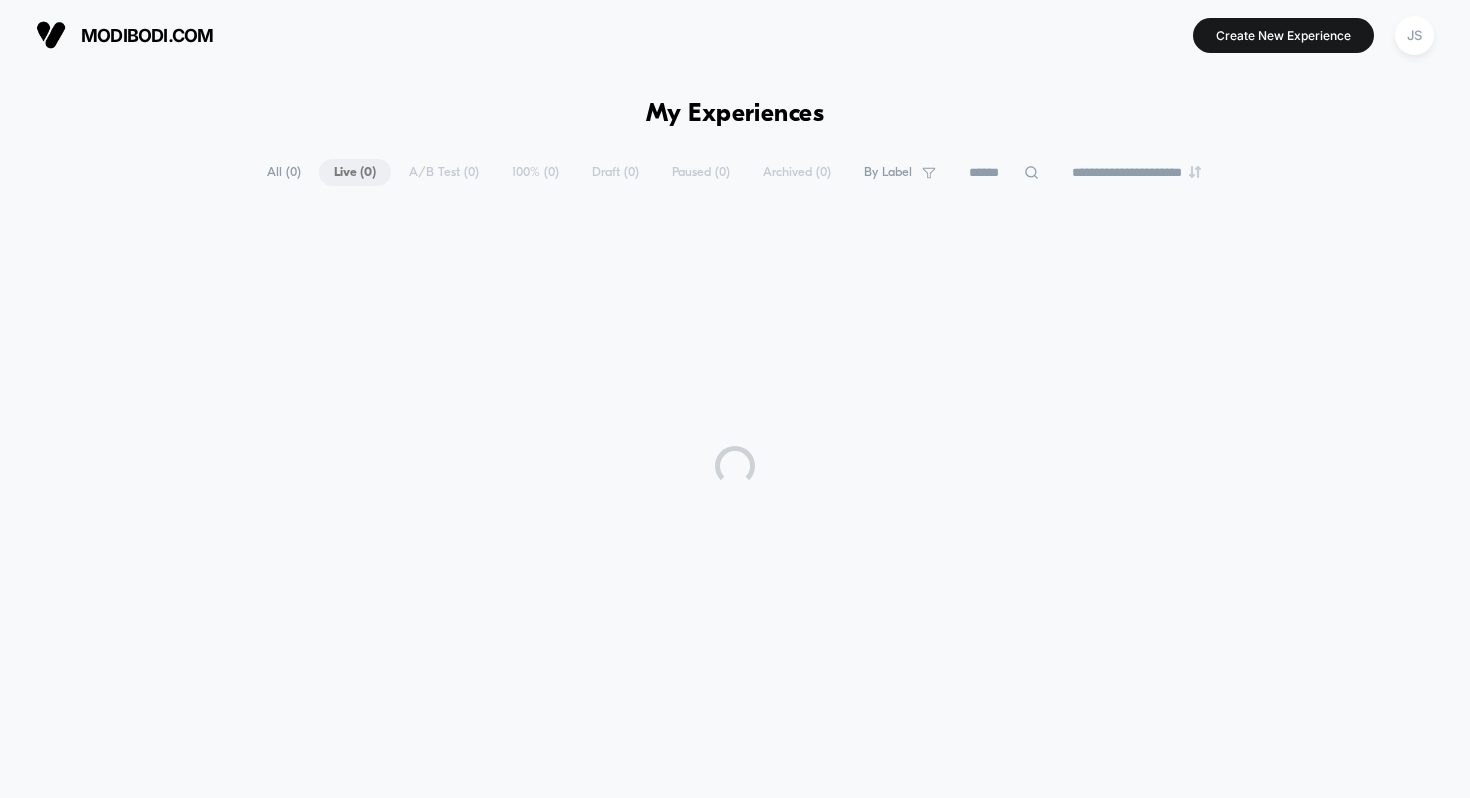 select on "*" 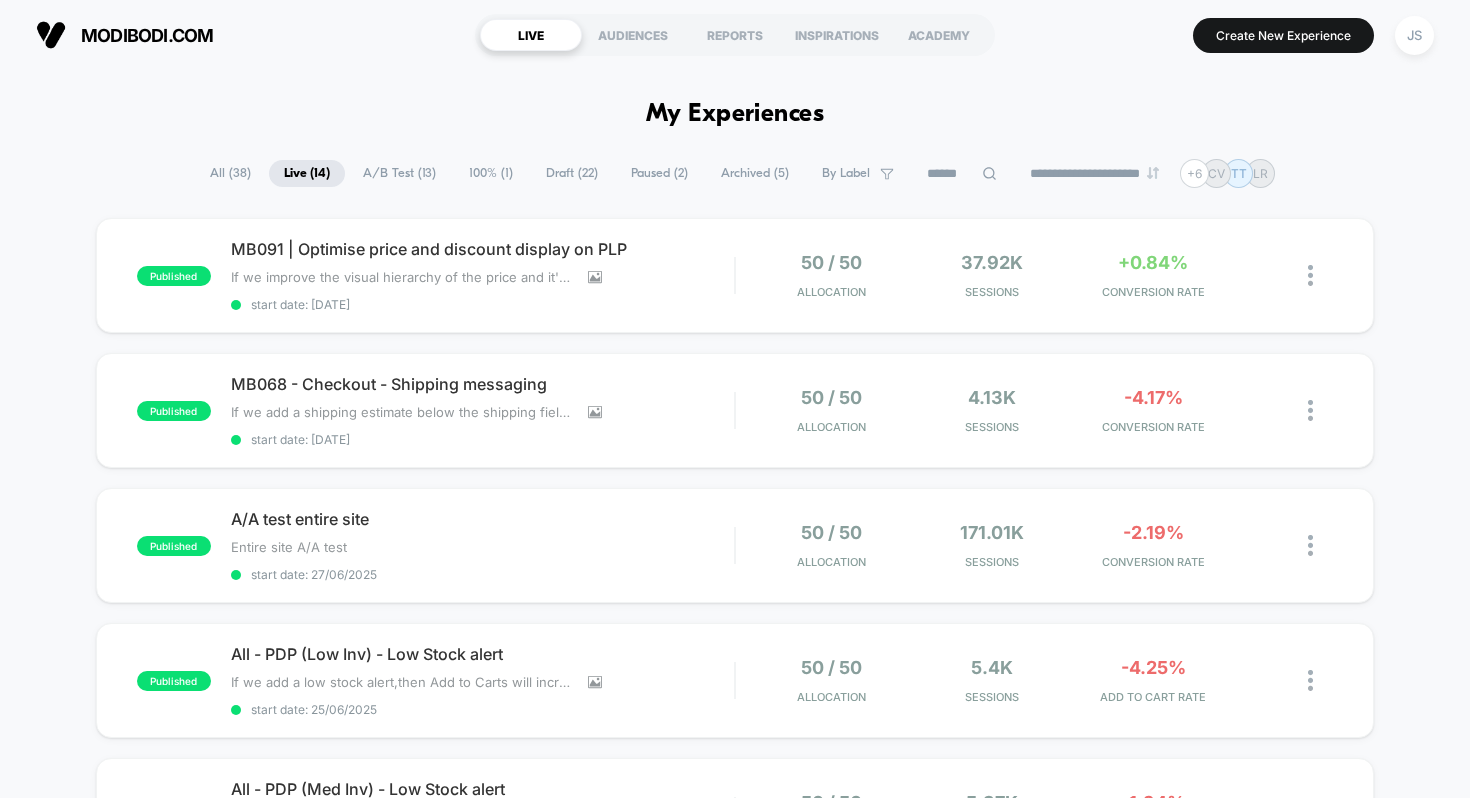 scroll, scrollTop: 0, scrollLeft: 0, axis: both 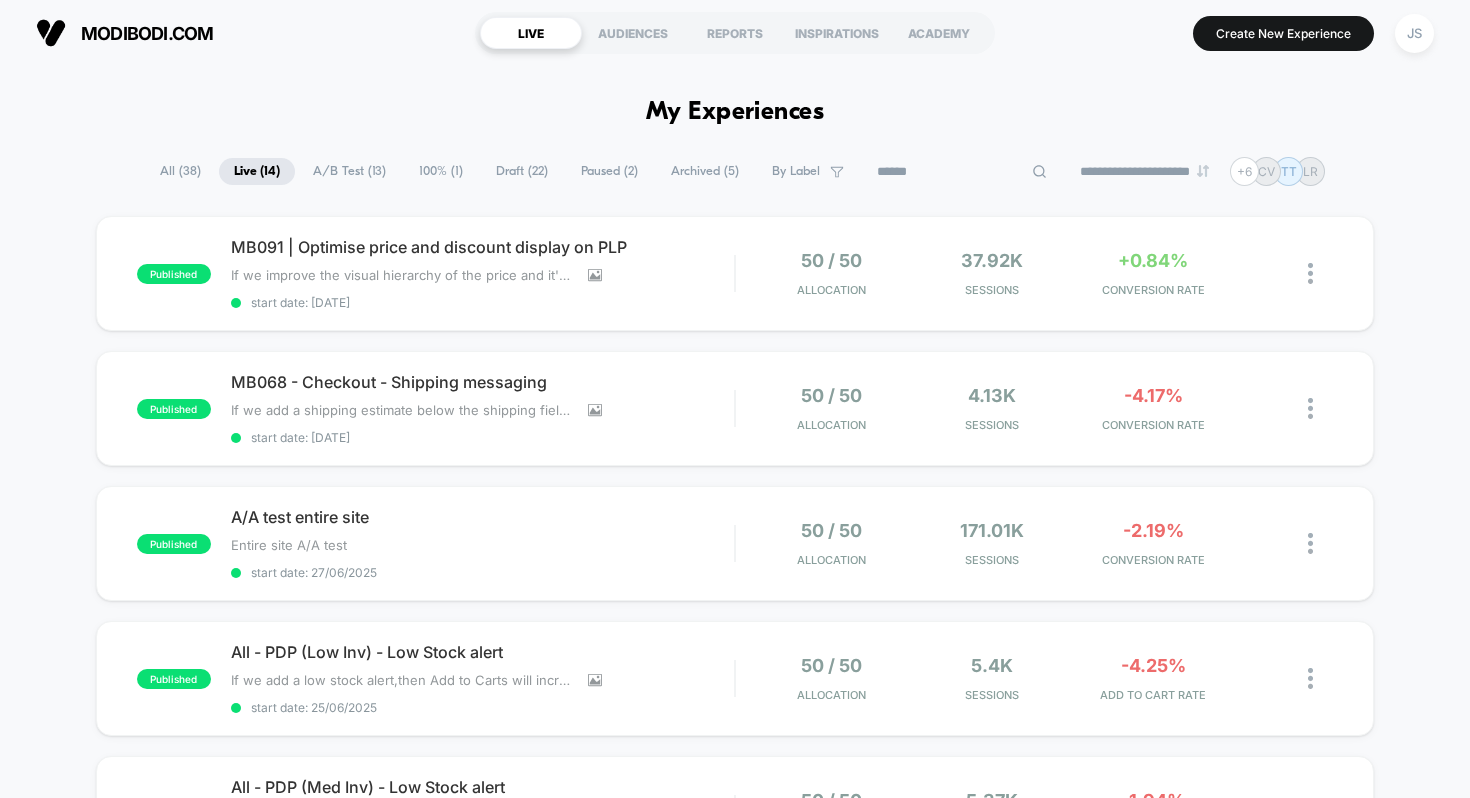 click at bounding box center [962, 172] 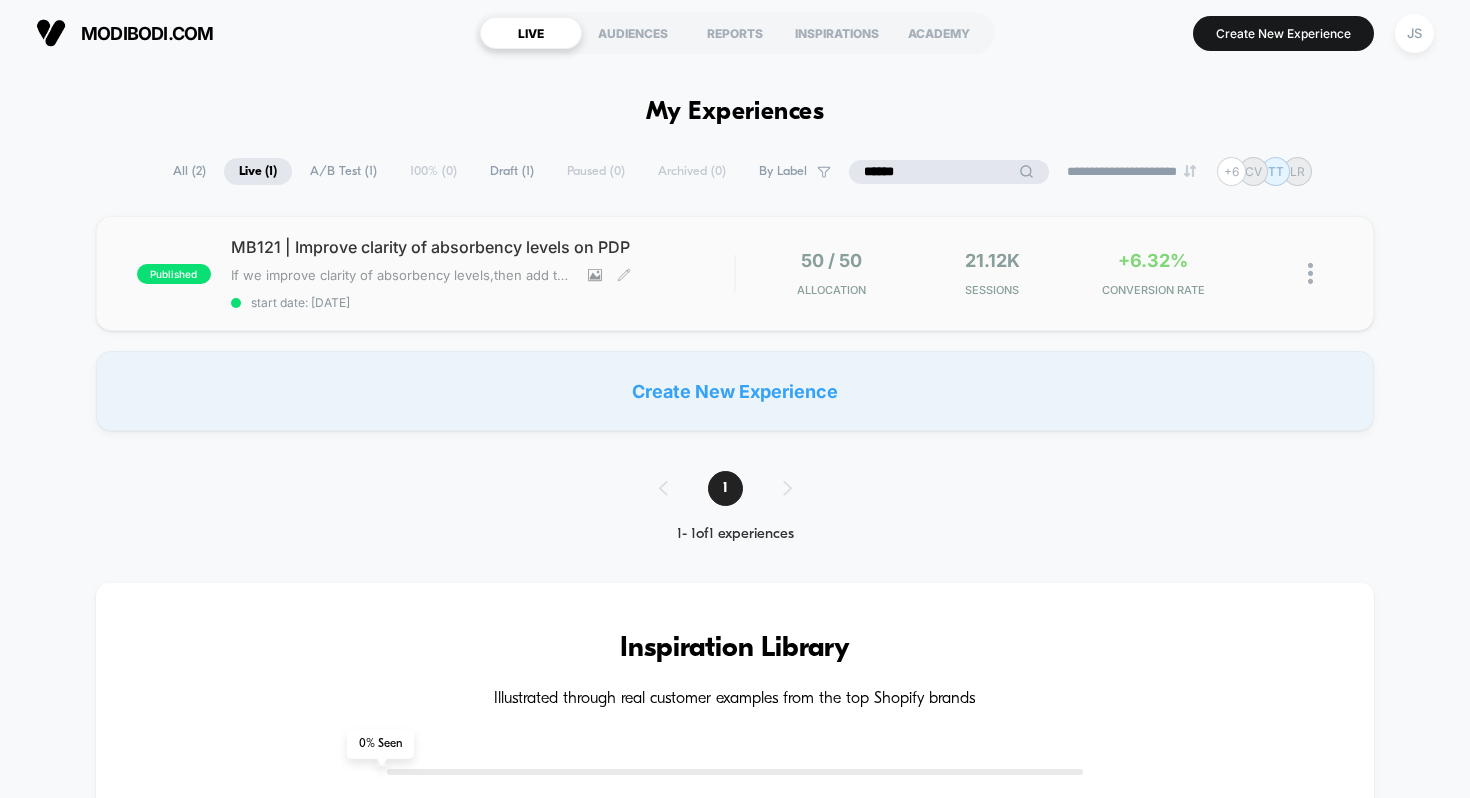 type on "******" 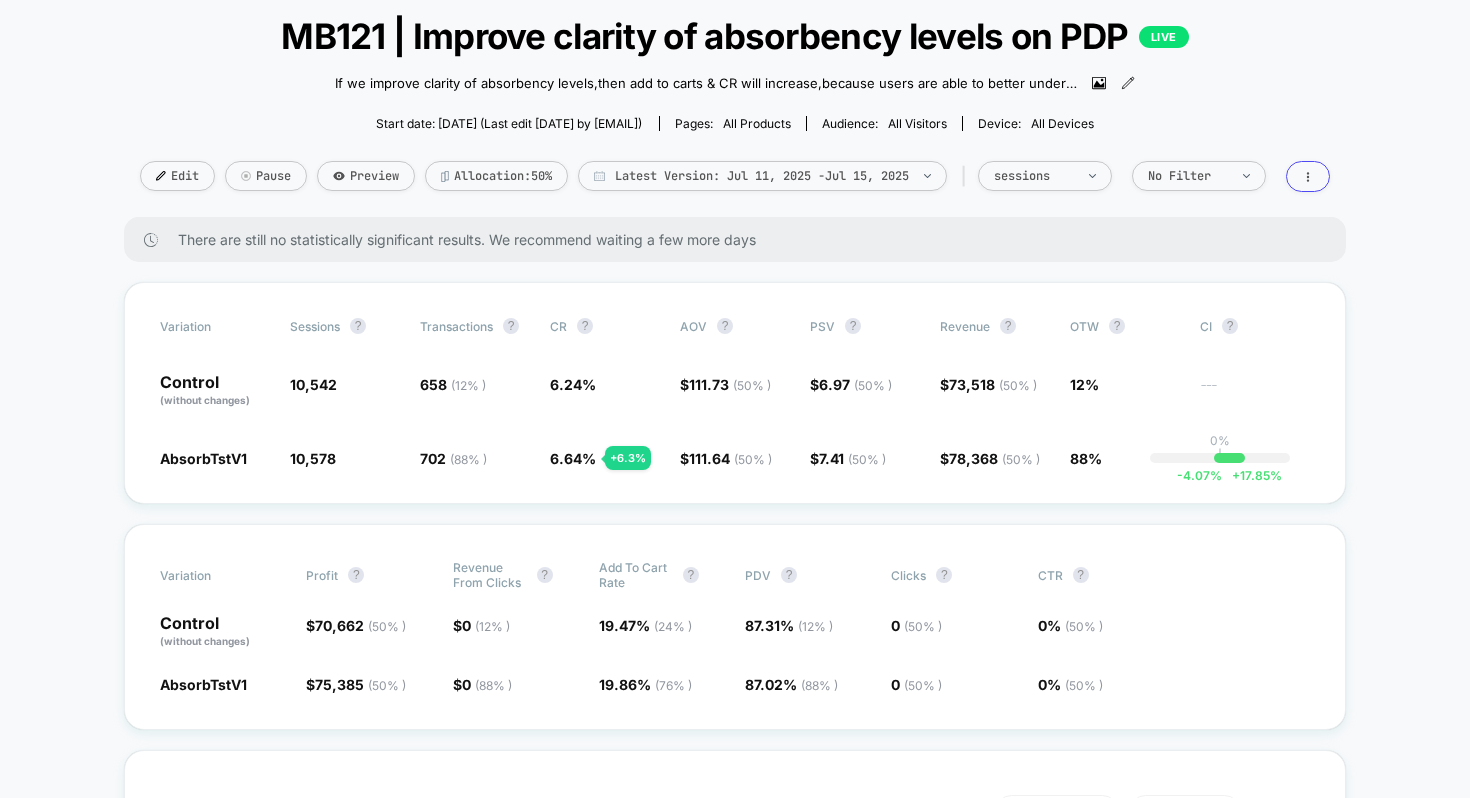 scroll, scrollTop: 123, scrollLeft: 0, axis: vertical 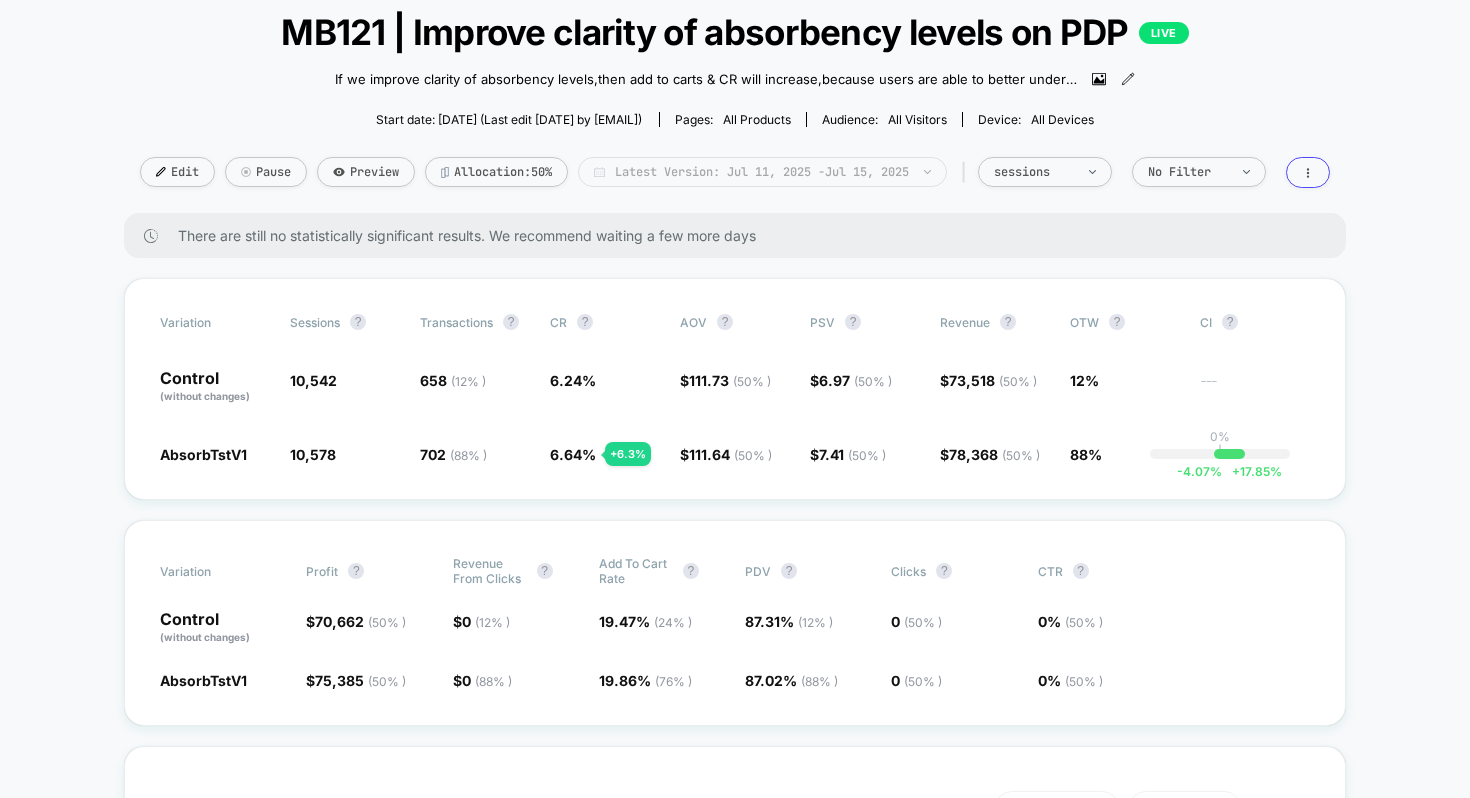 click on "Latest Version:     [DATE]    -    [DATE]" at bounding box center (762, 172) 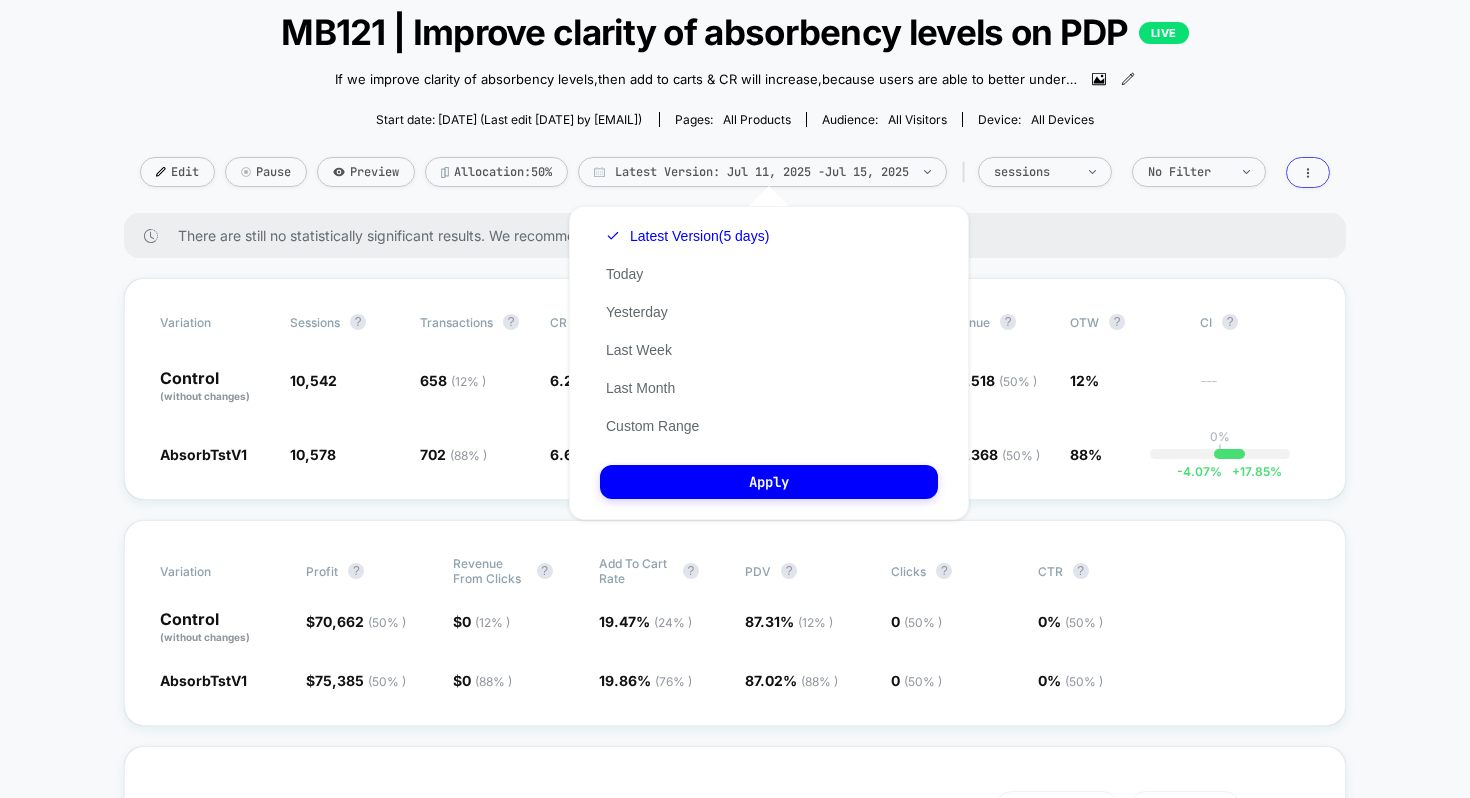 click on "Start date: [DATE] (Last edit [DATE] by [EMAIL])" at bounding box center (509, 119) 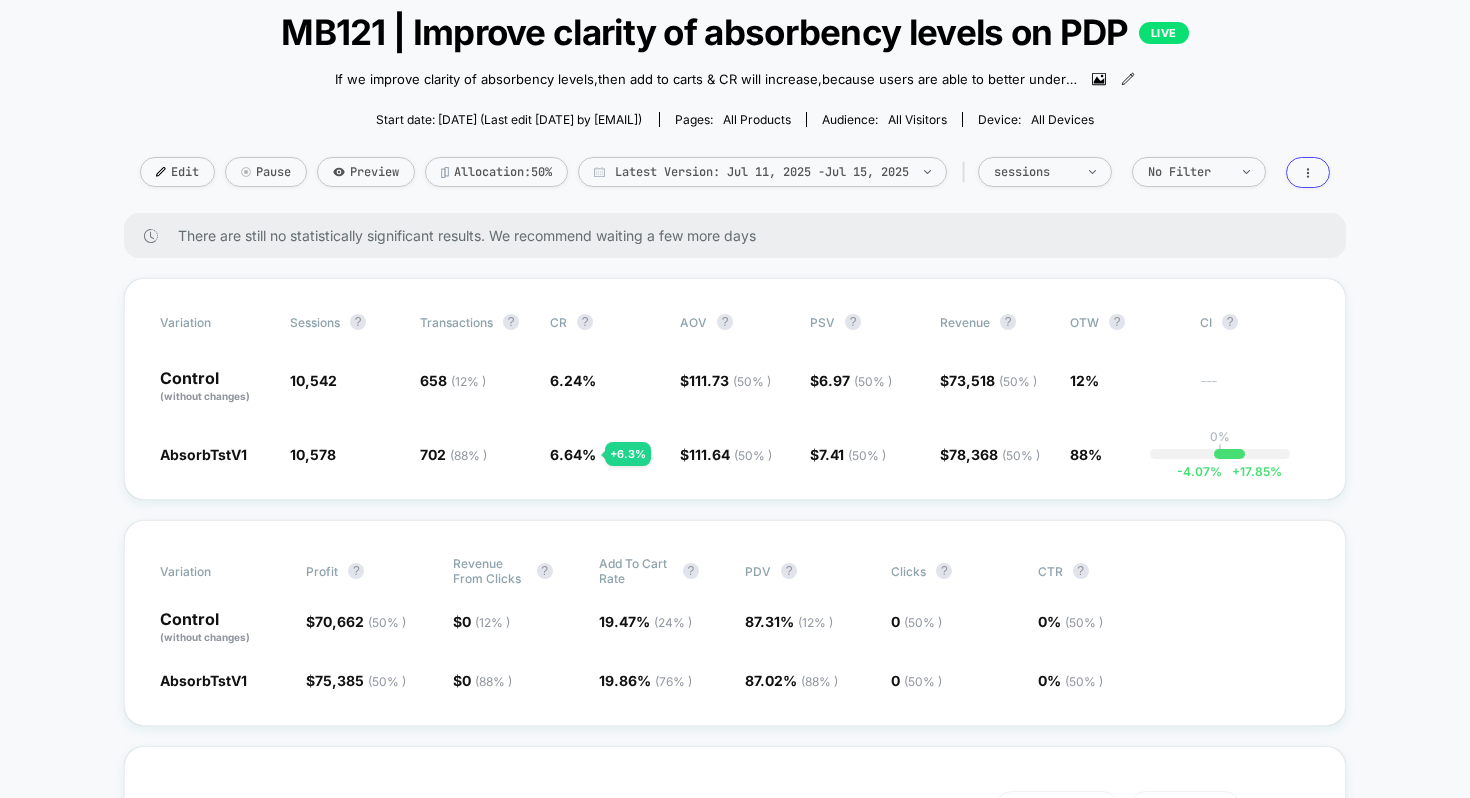 scroll, scrollTop: 0, scrollLeft: 0, axis: both 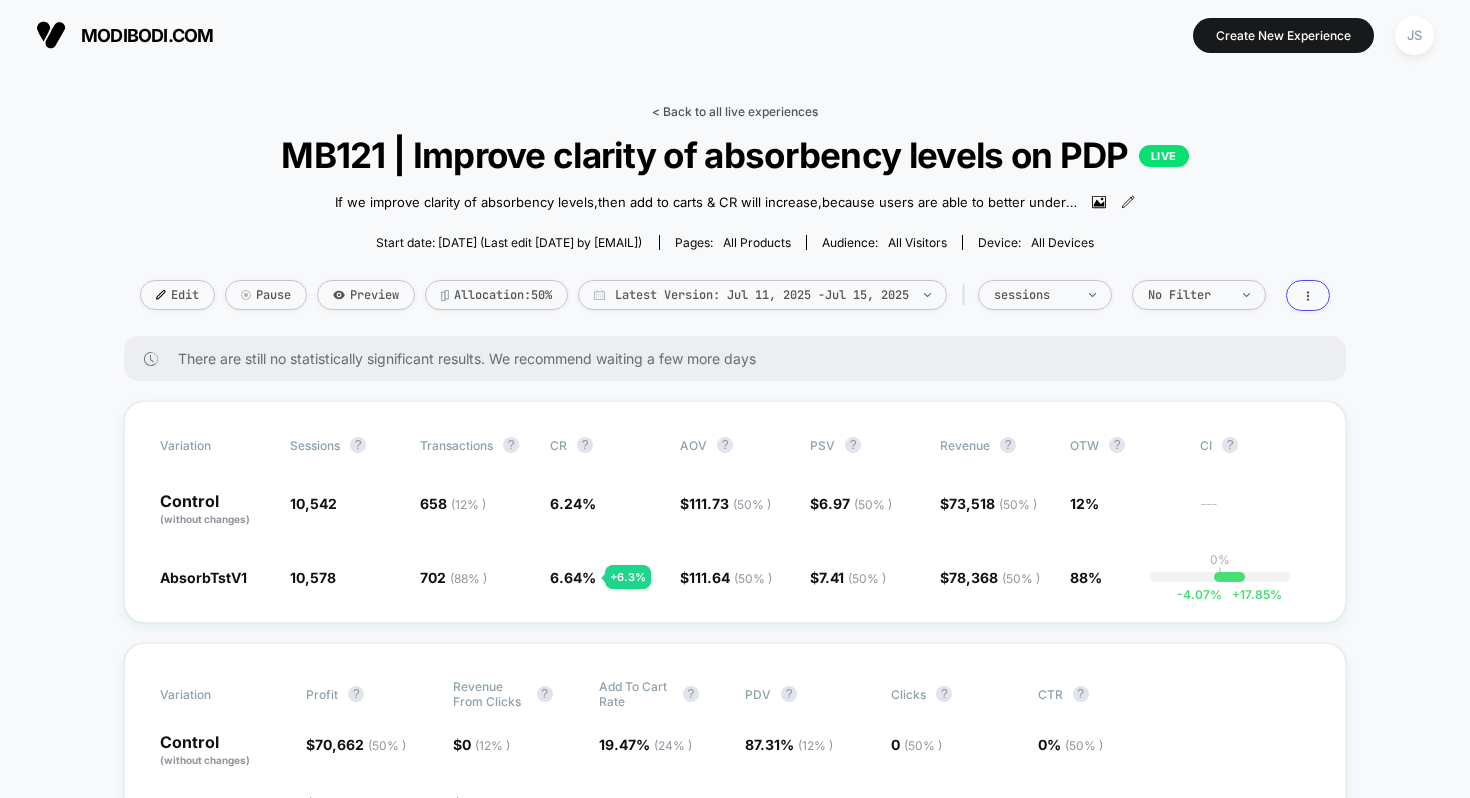 click on "< Back to all live experiences" at bounding box center (735, 111) 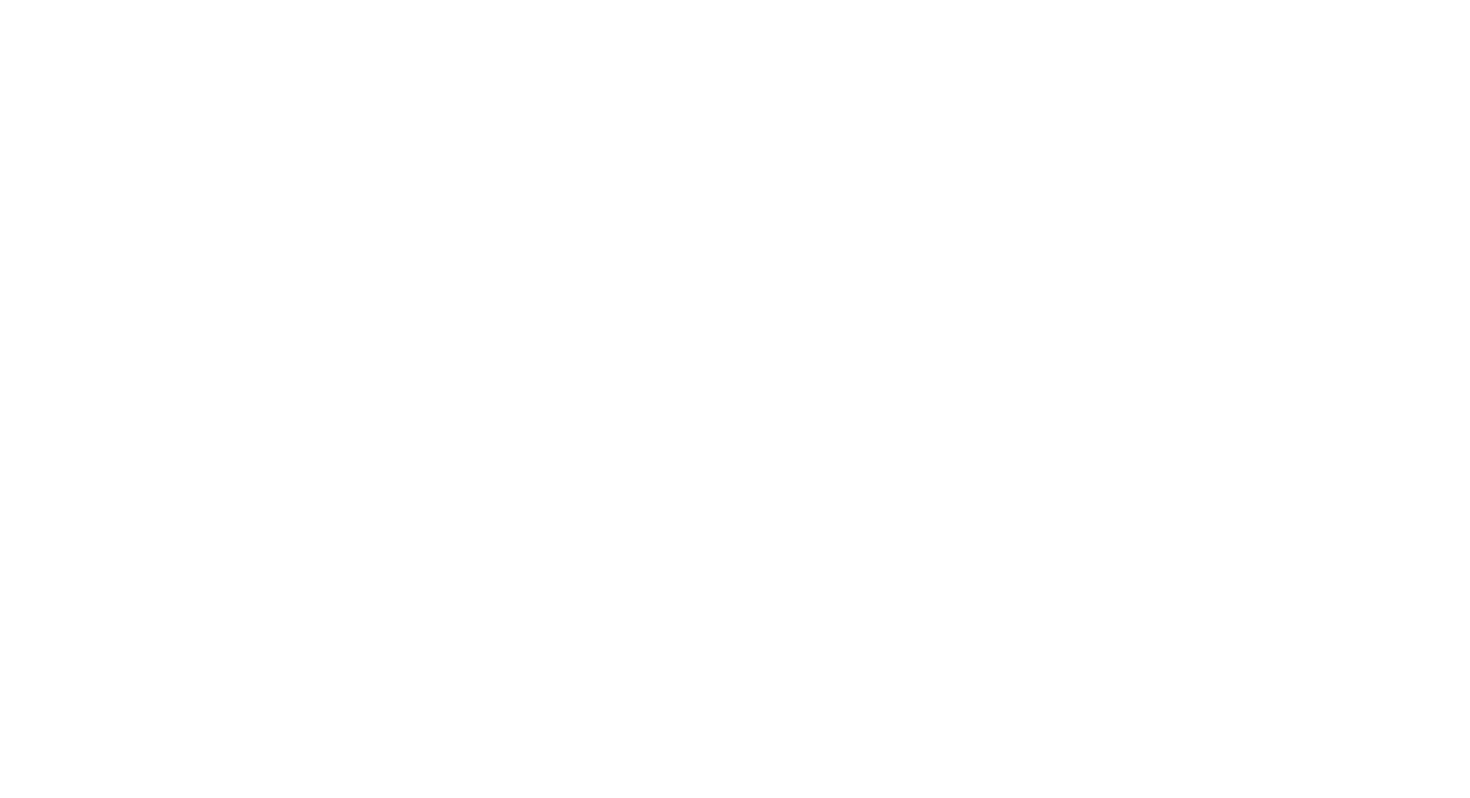 select on "*" 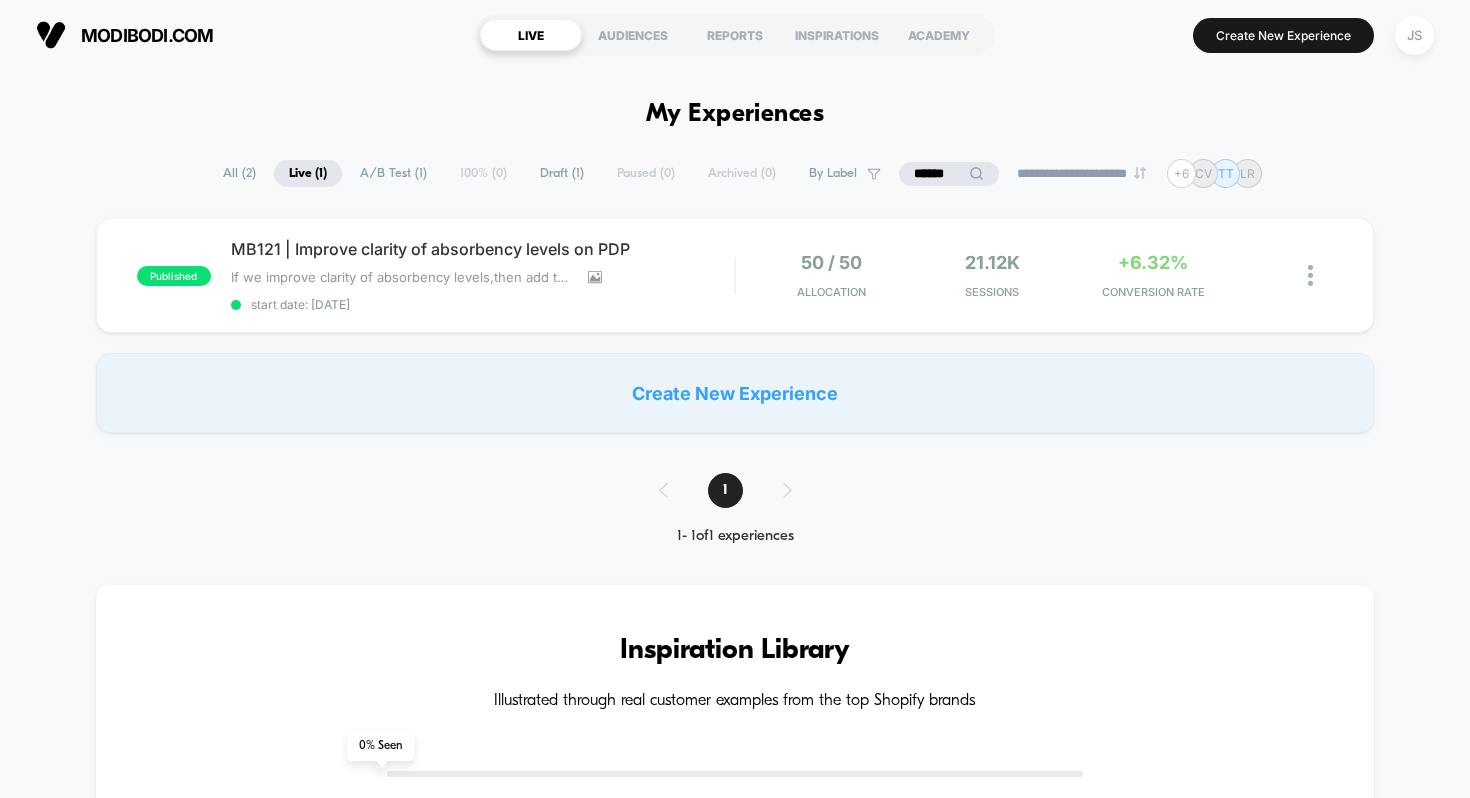 click on "Draft ( 1 )" at bounding box center (562, 173) 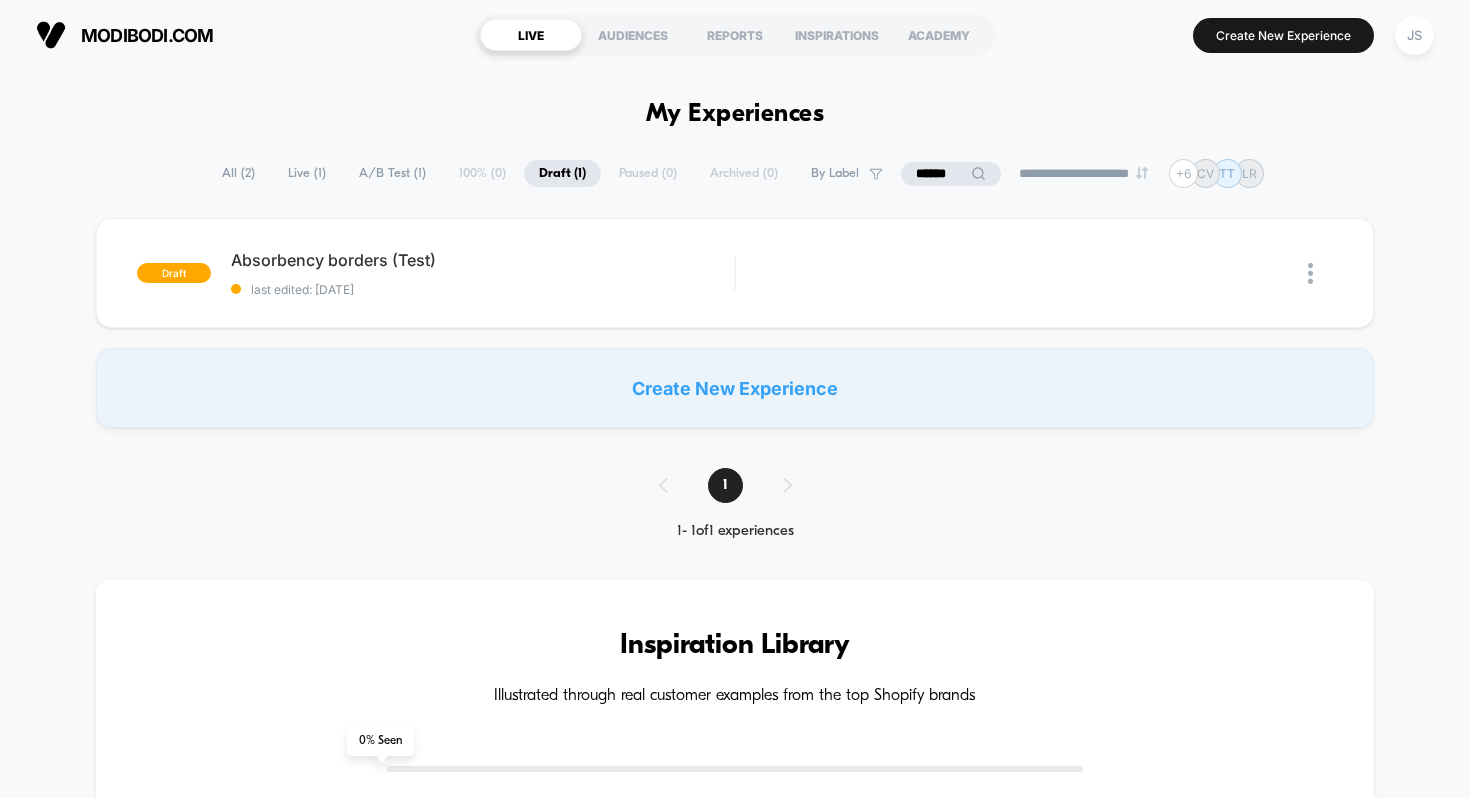 click on "**********" at bounding box center [735, 1144] 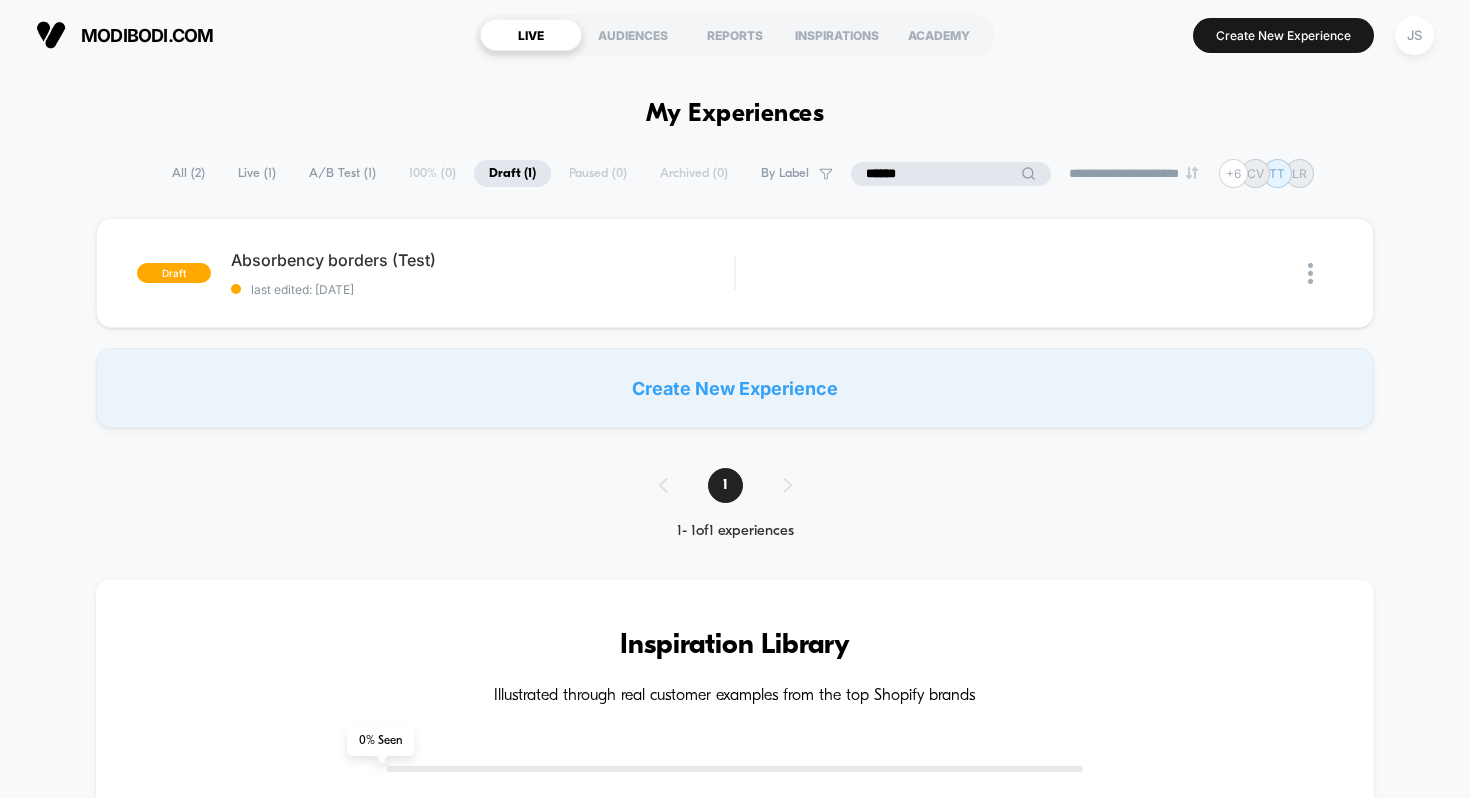 click on "******" at bounding box center (951, 174) 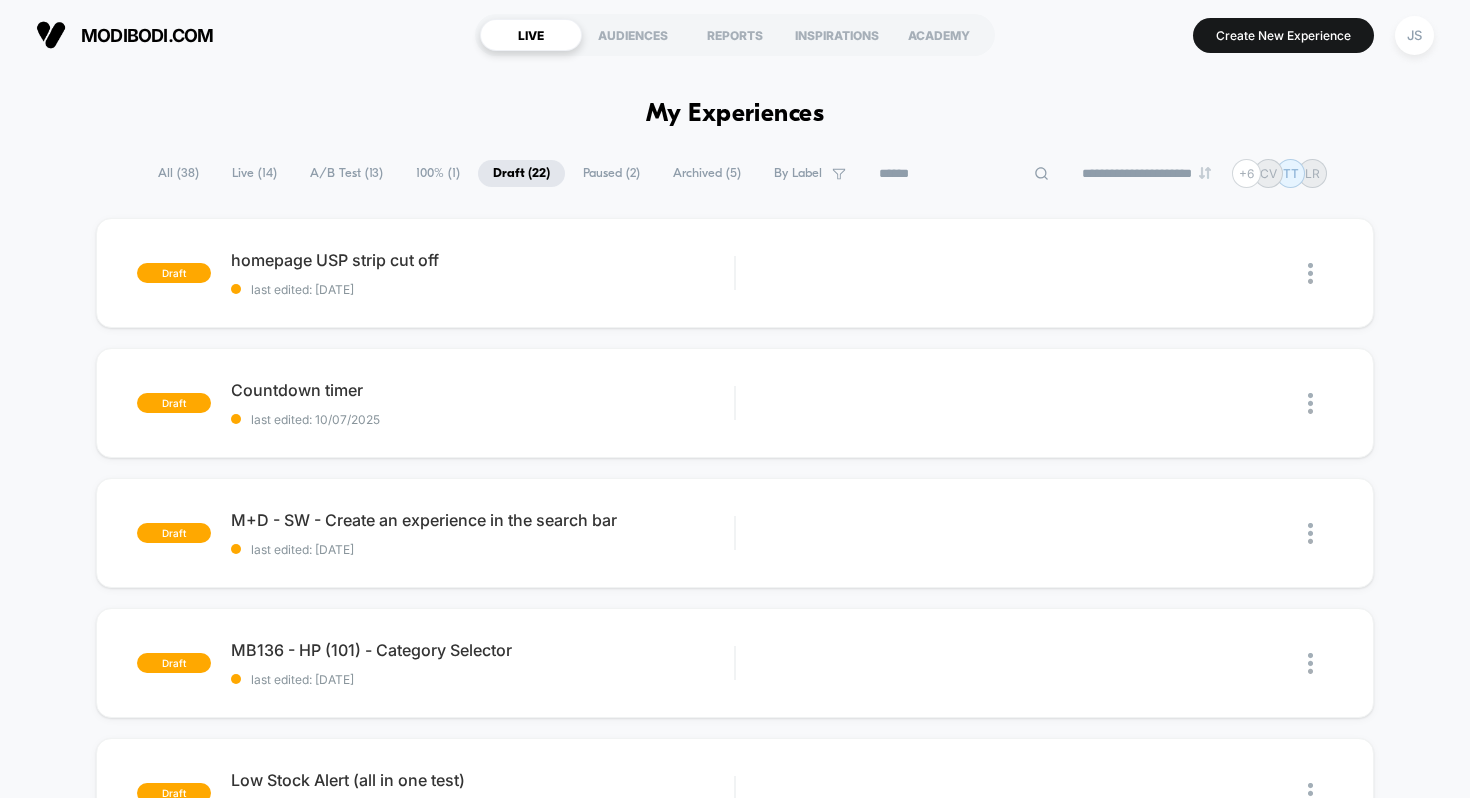 type 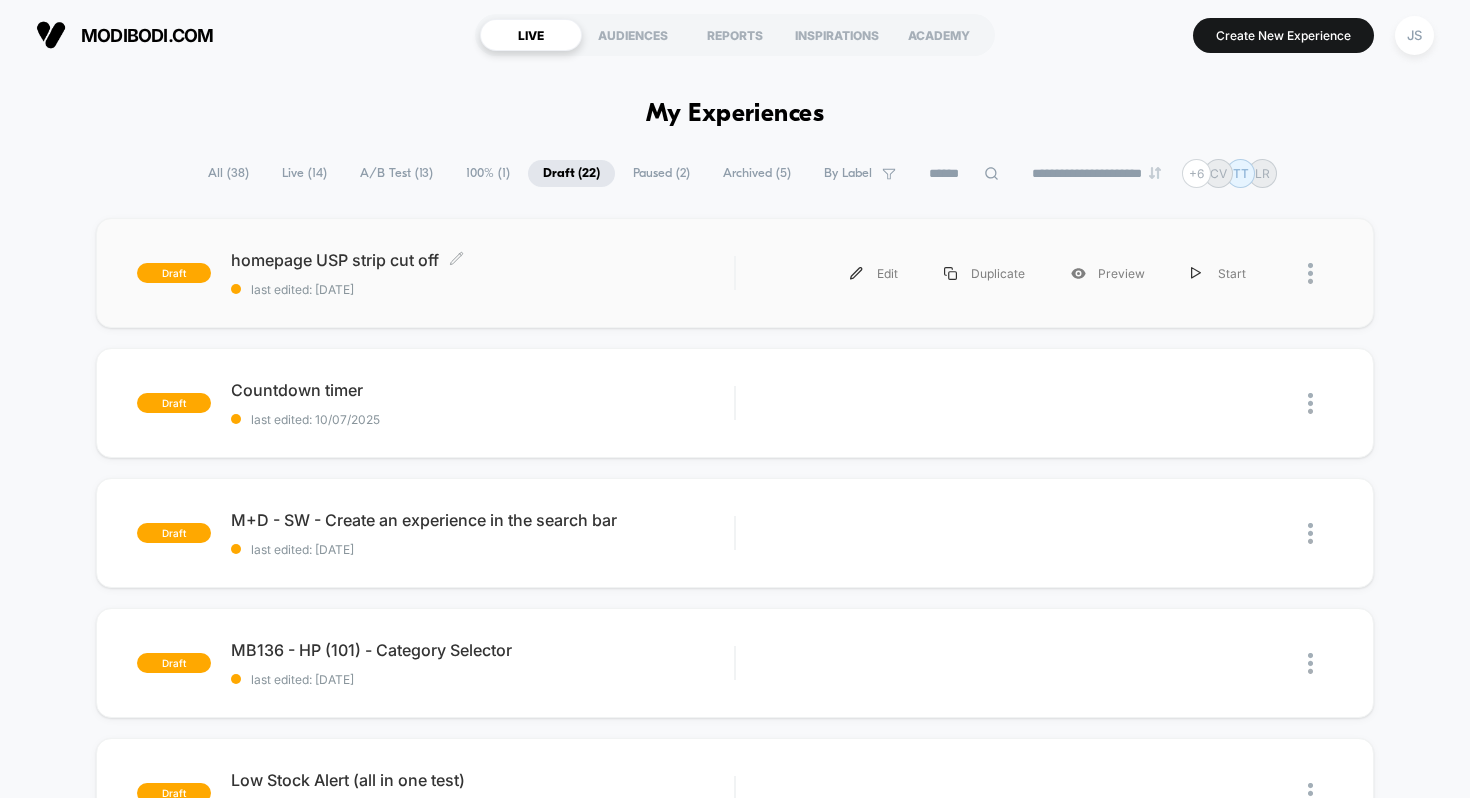 click on "homepage USP strip cut off Click to edit experience details" at bounding box center [483, 260] 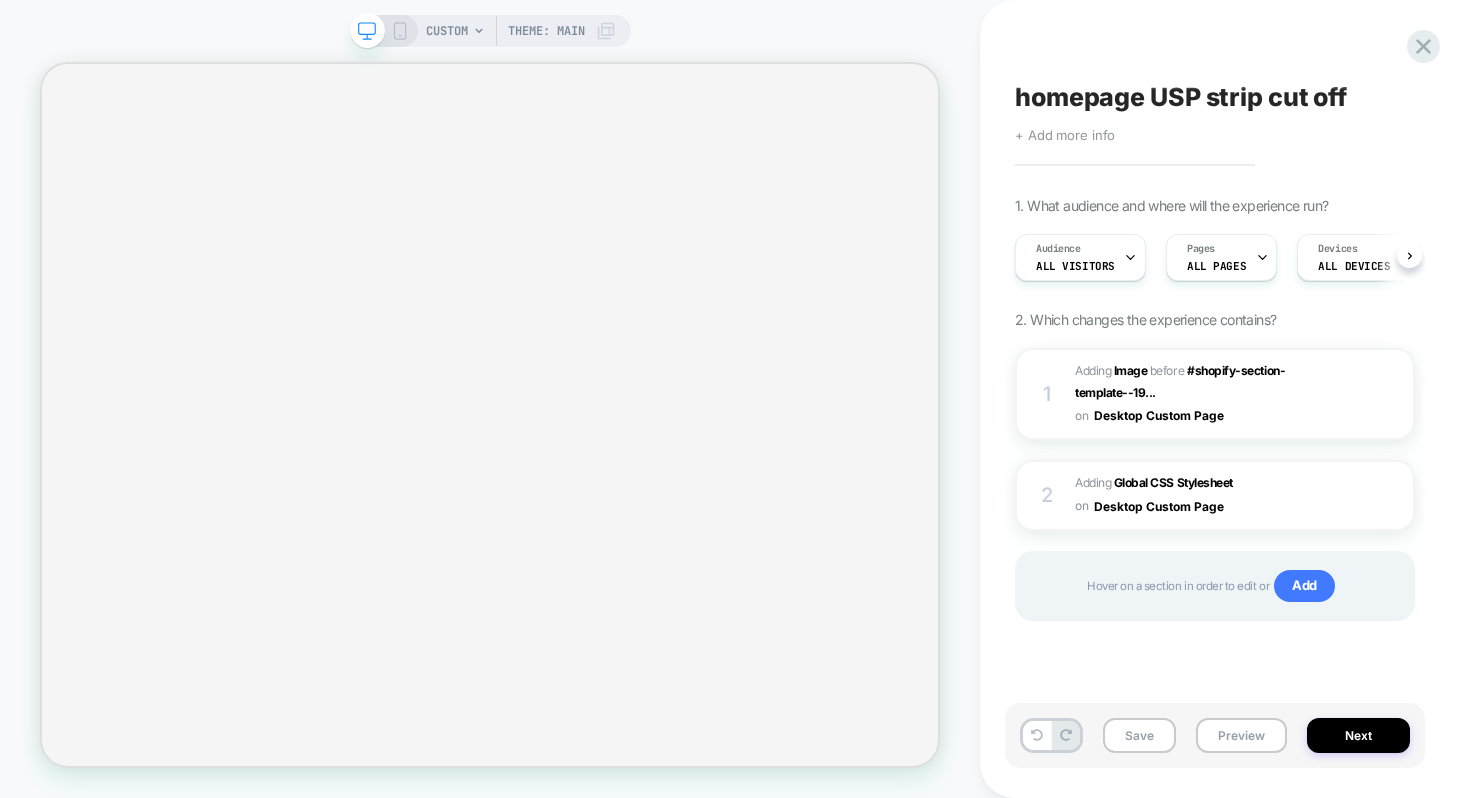 scroll, scrollTop: 0, scrollLeft: 2, axis: horizontal 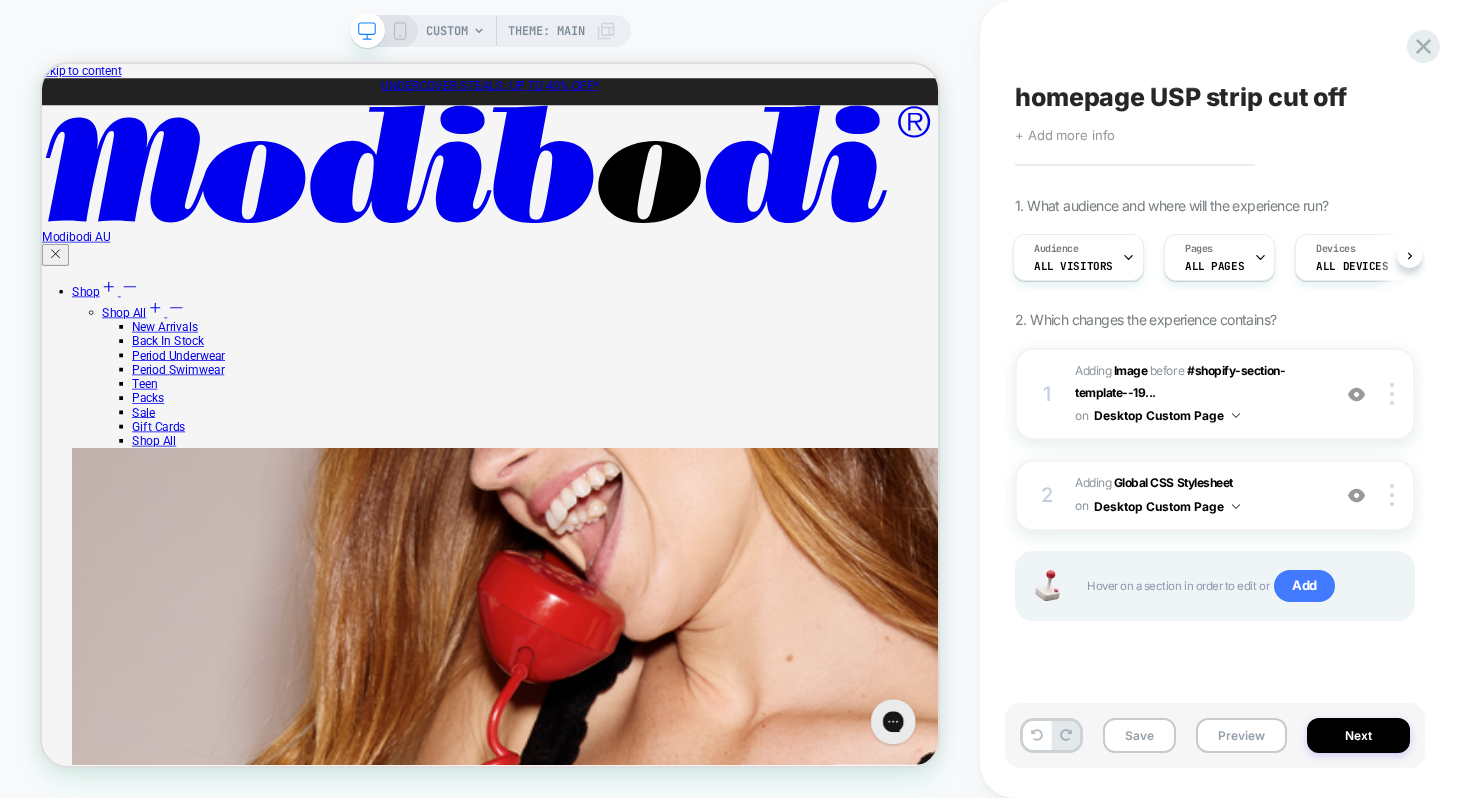 click on "CUSTOM Theme: MAIN" at bounding box center (490, 31) 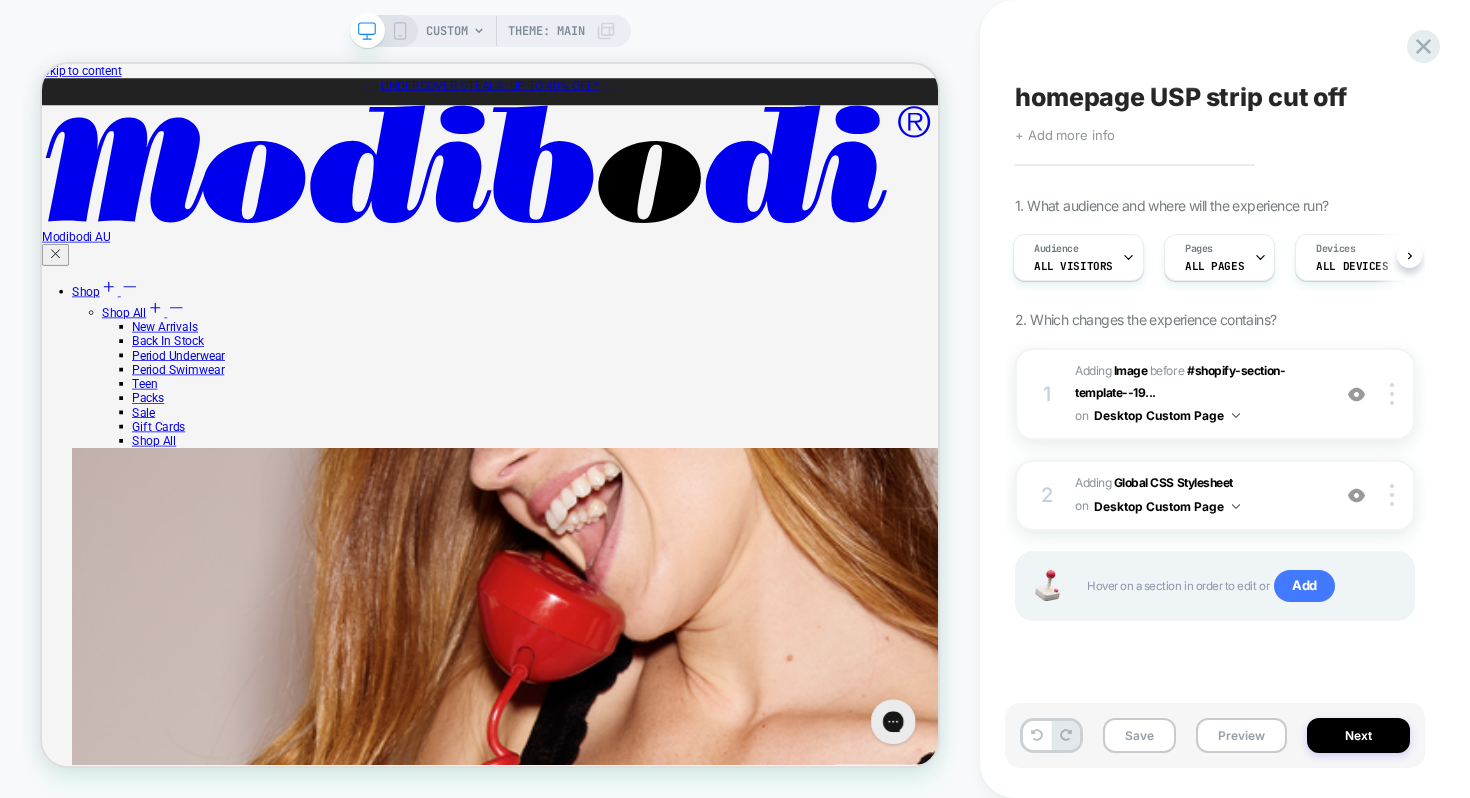 click 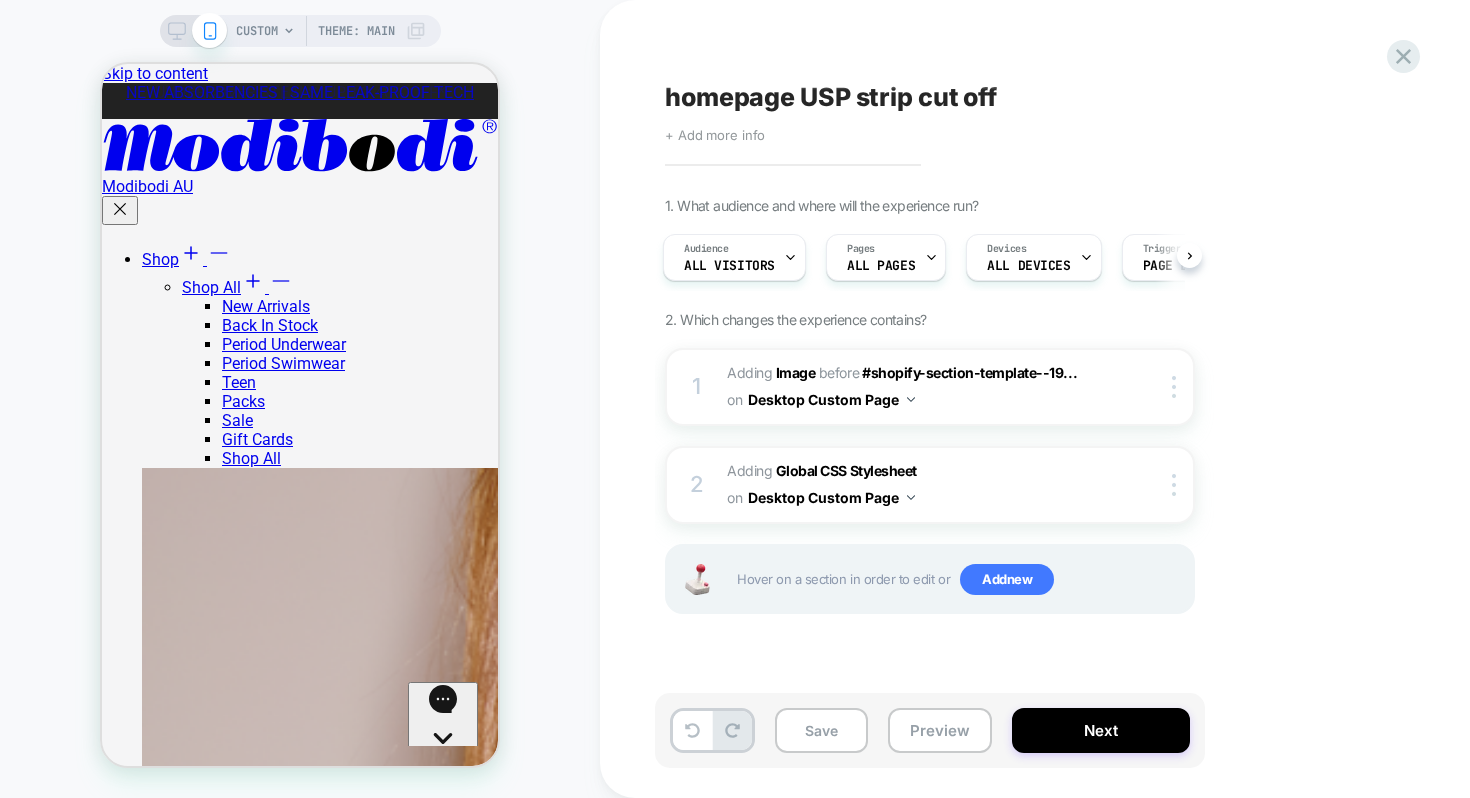 scroll, scrollTop: 0, scrollLeft: 0, axis: both 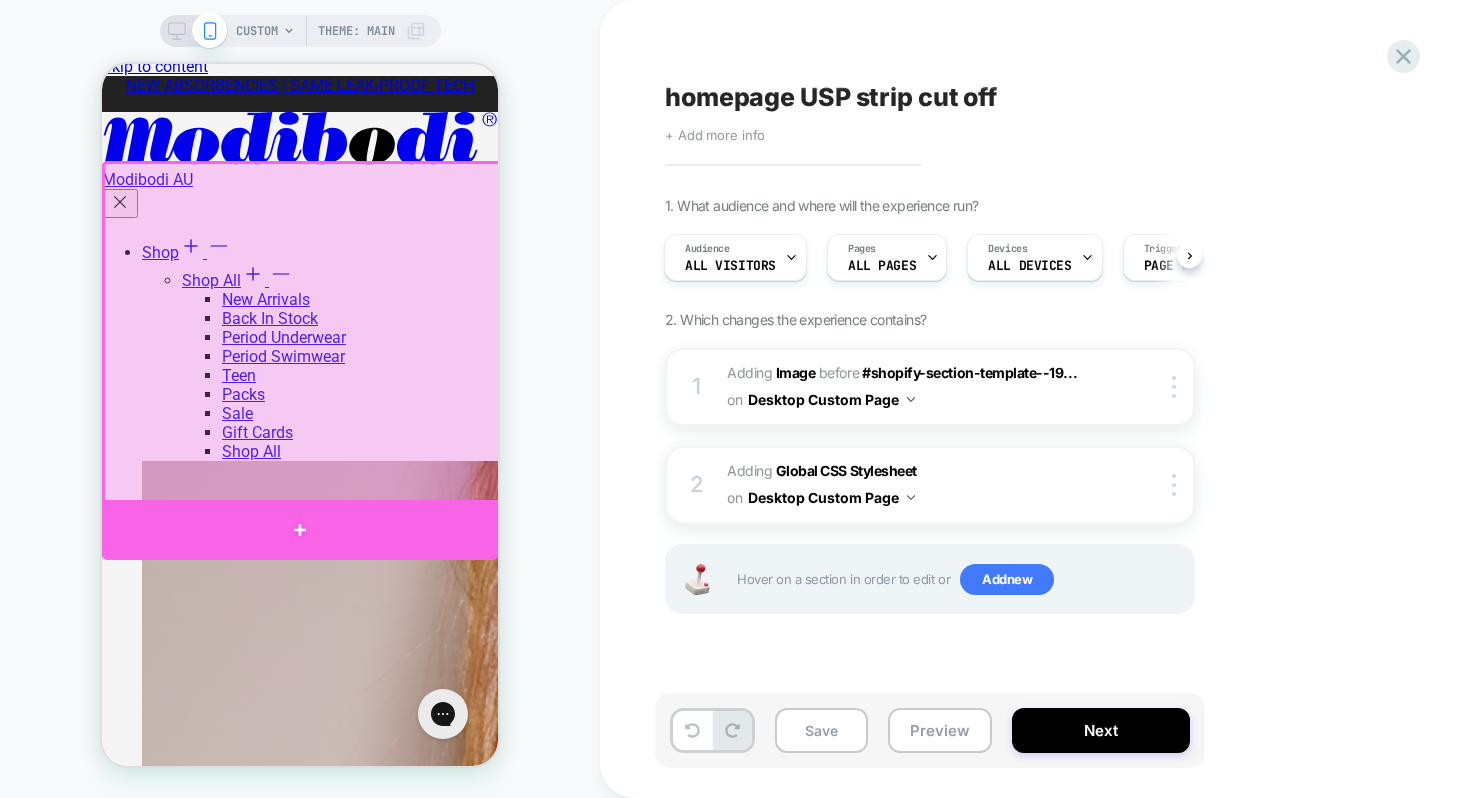 click at bounding box center (300, 530) 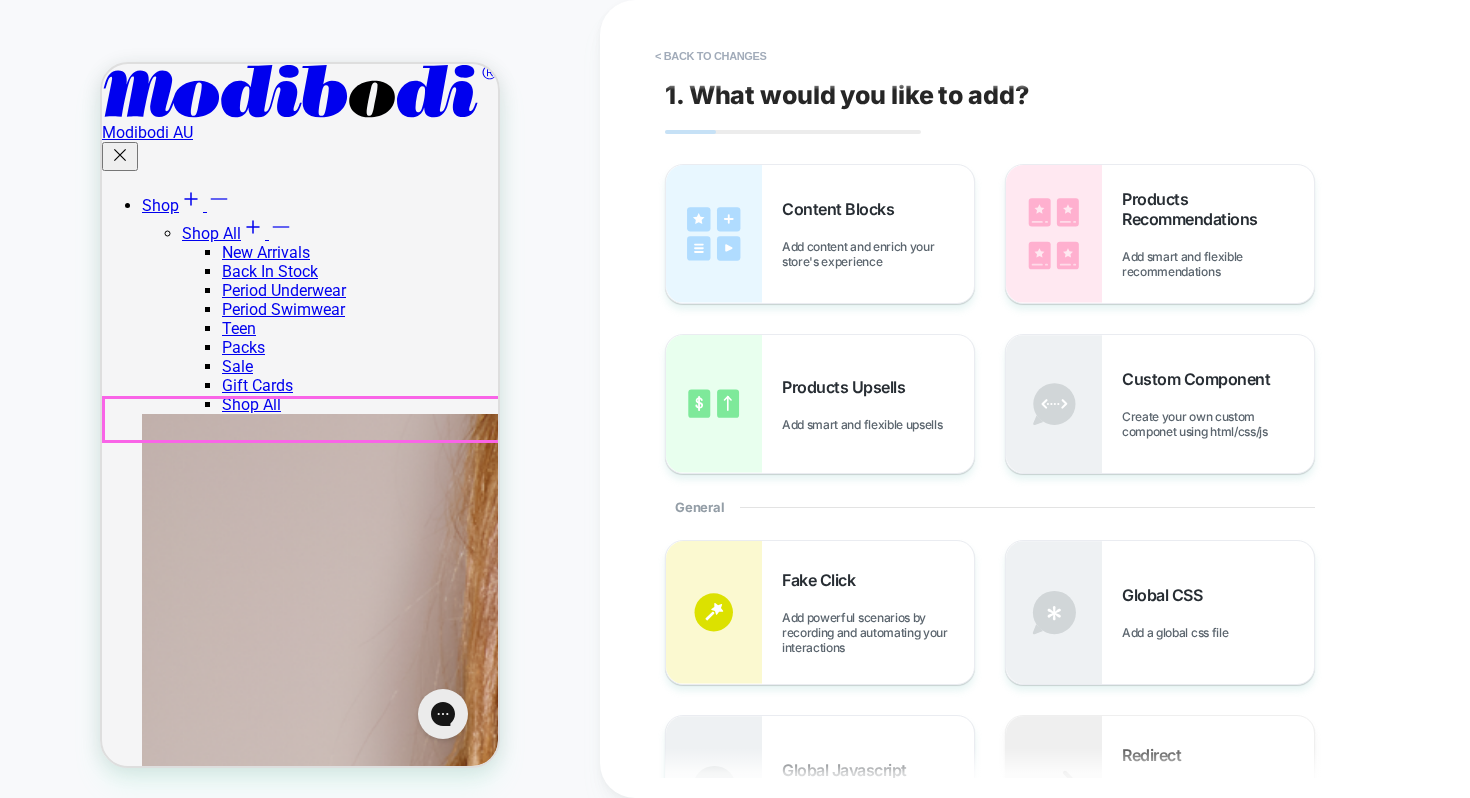 scroll, scrollTop: 138, scrollLeft: 0, axis: vertical 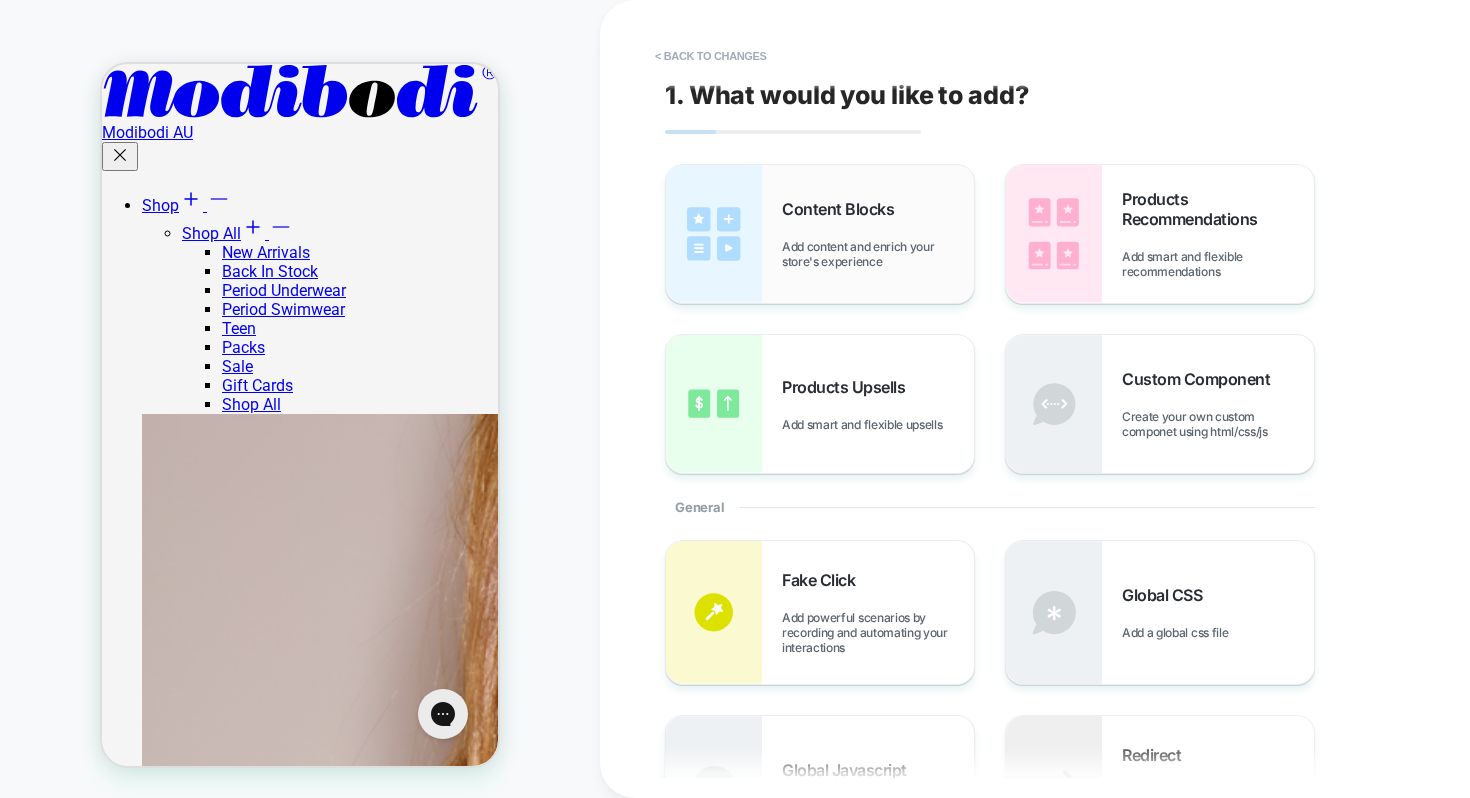click on "Content Blocks Add content and enrich your store's experience" at bounding box center (820, 234) 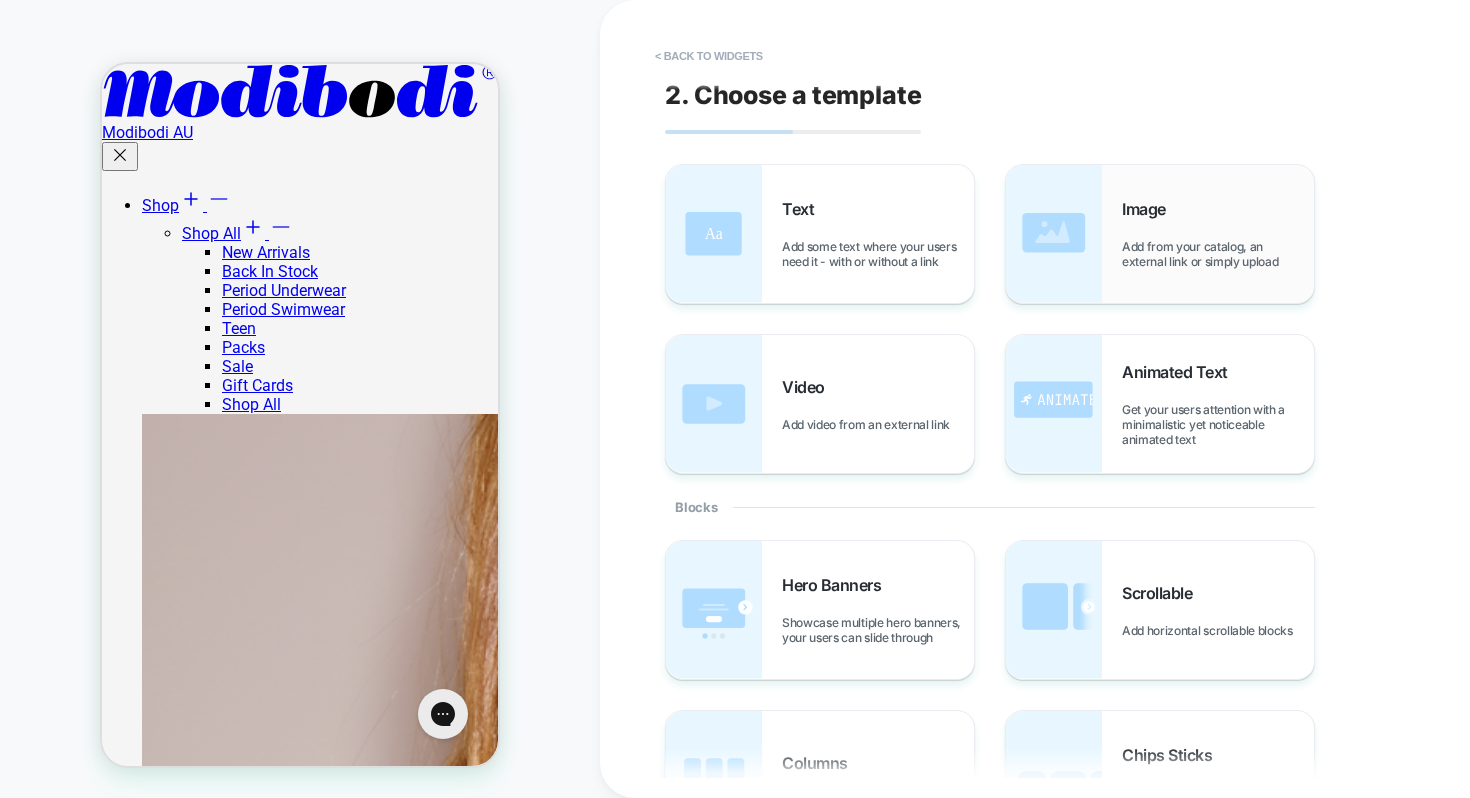 scroll, scrollTop: 237, scrollLeft: 0, axis: vertical 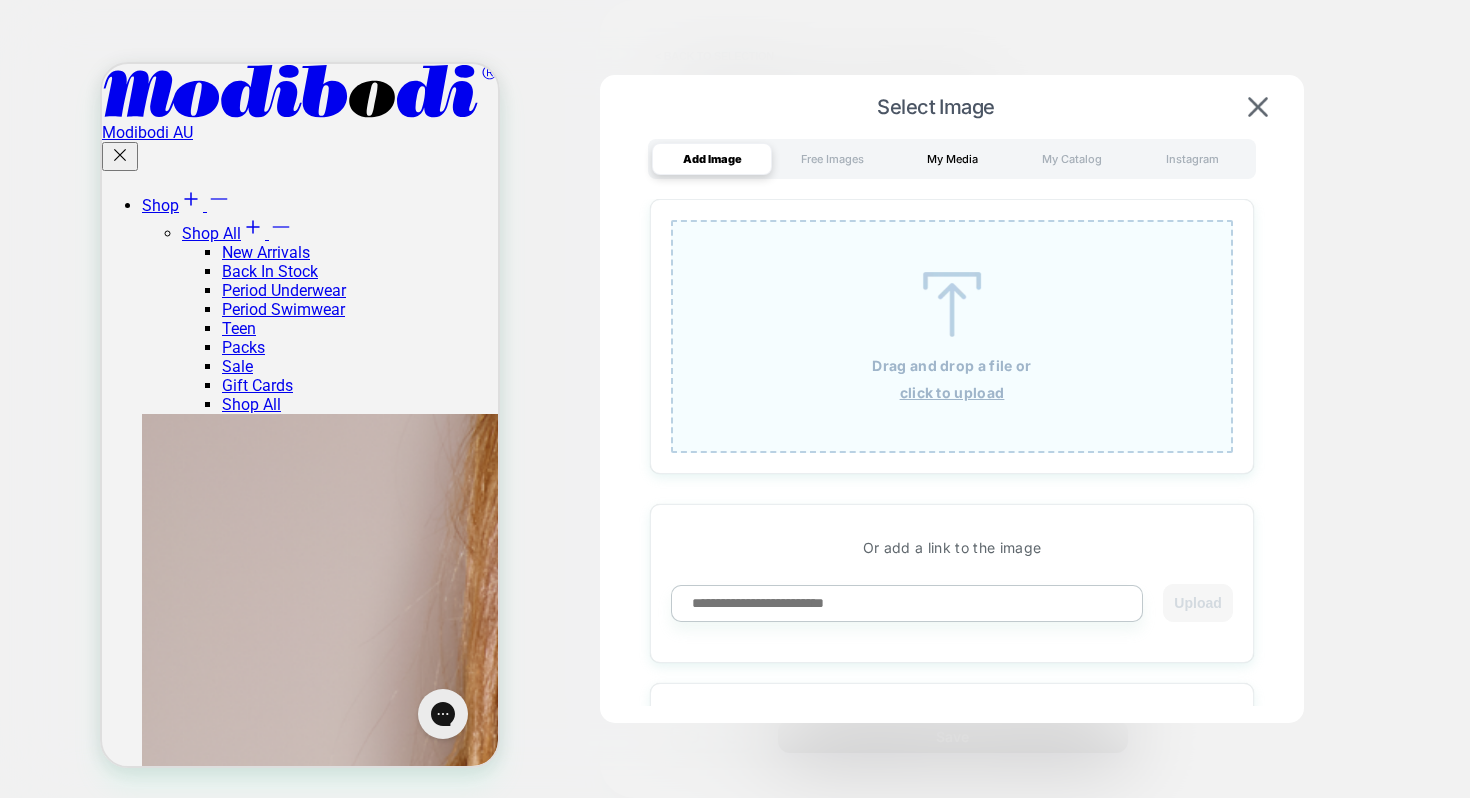 click on "My Media" at bounding box center (952, 159) 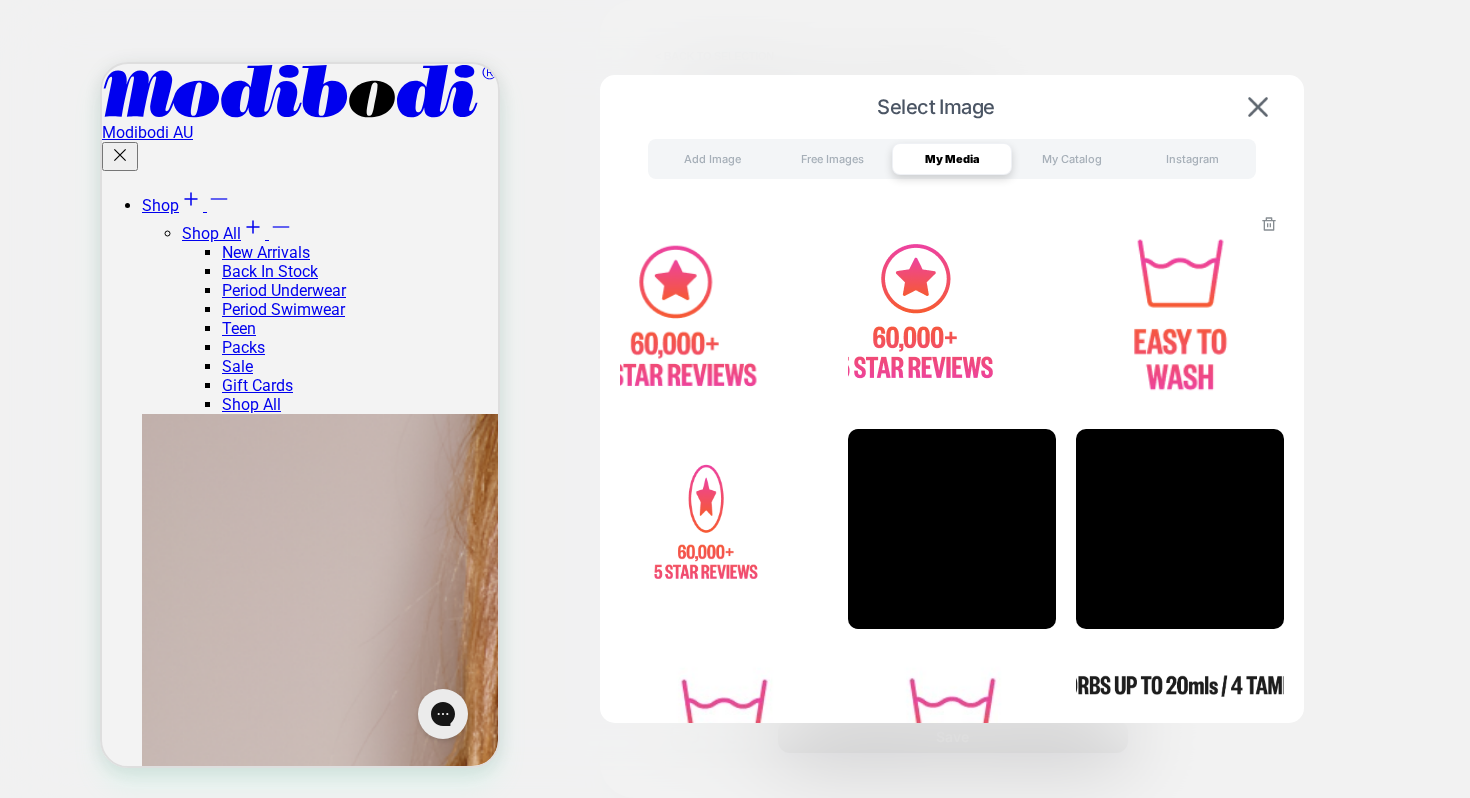 click at bounding box center [1180, 309] 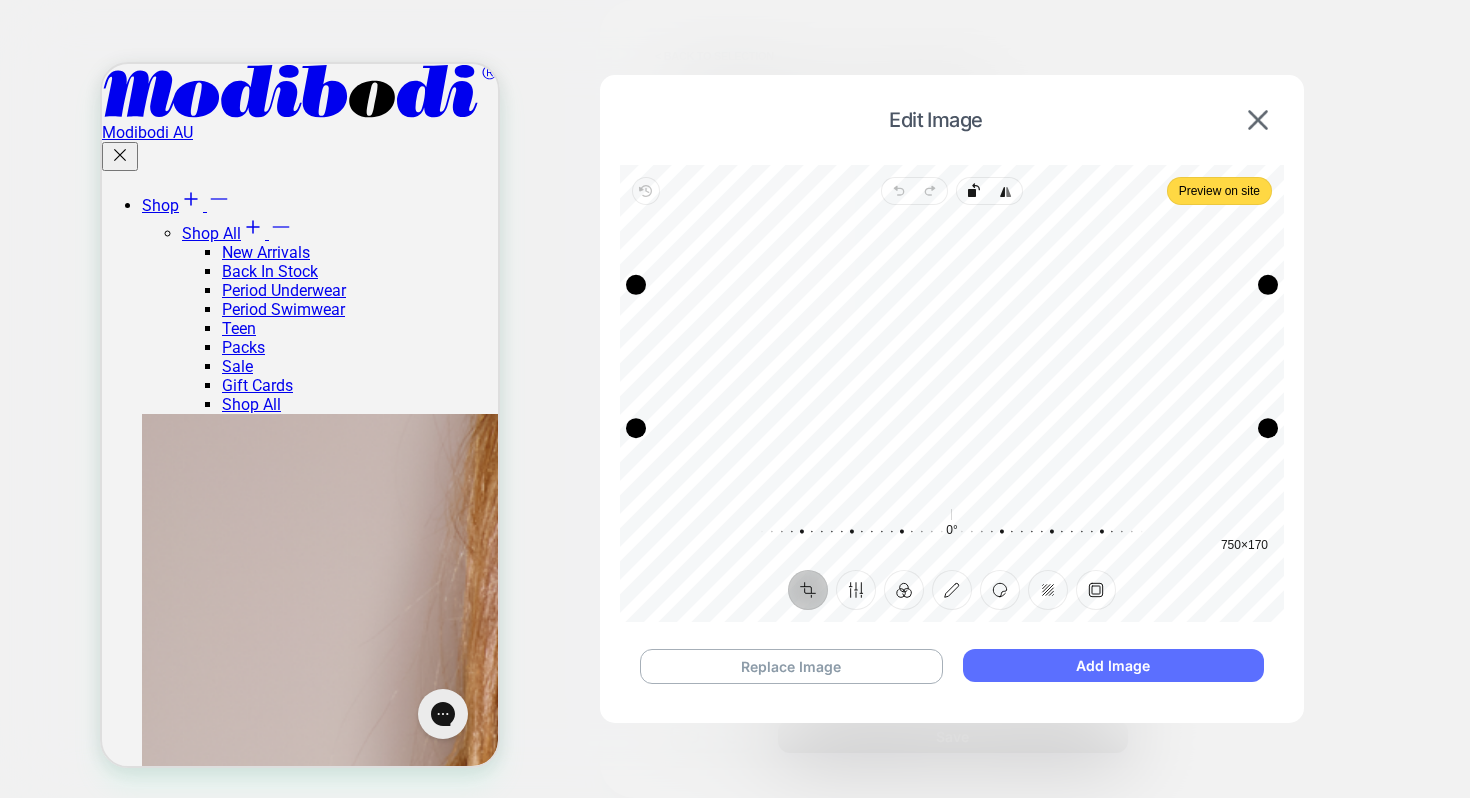 click on "Add Image" at bounding box center (1113, 665) 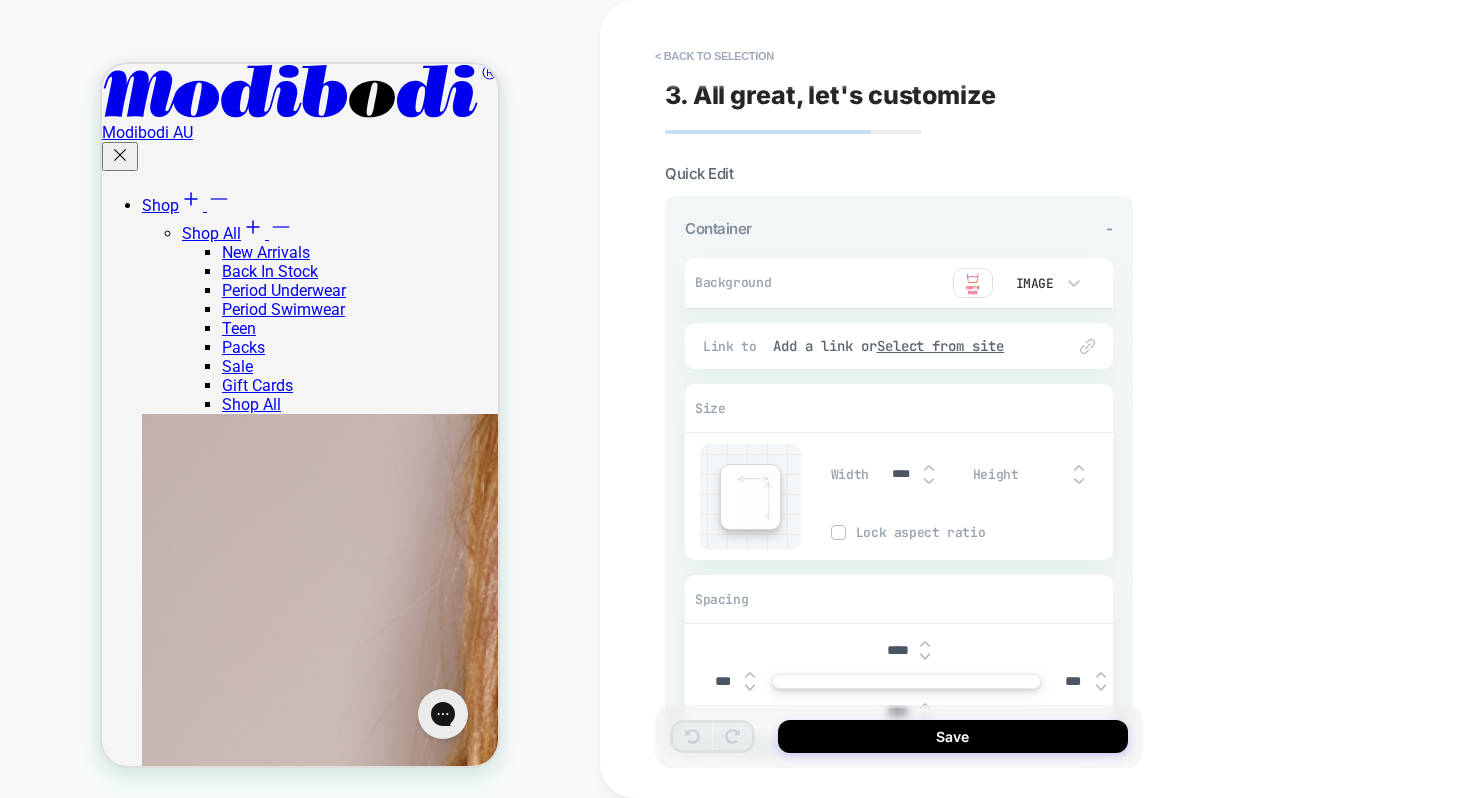 click on "****" at bounding box center [897, 650] 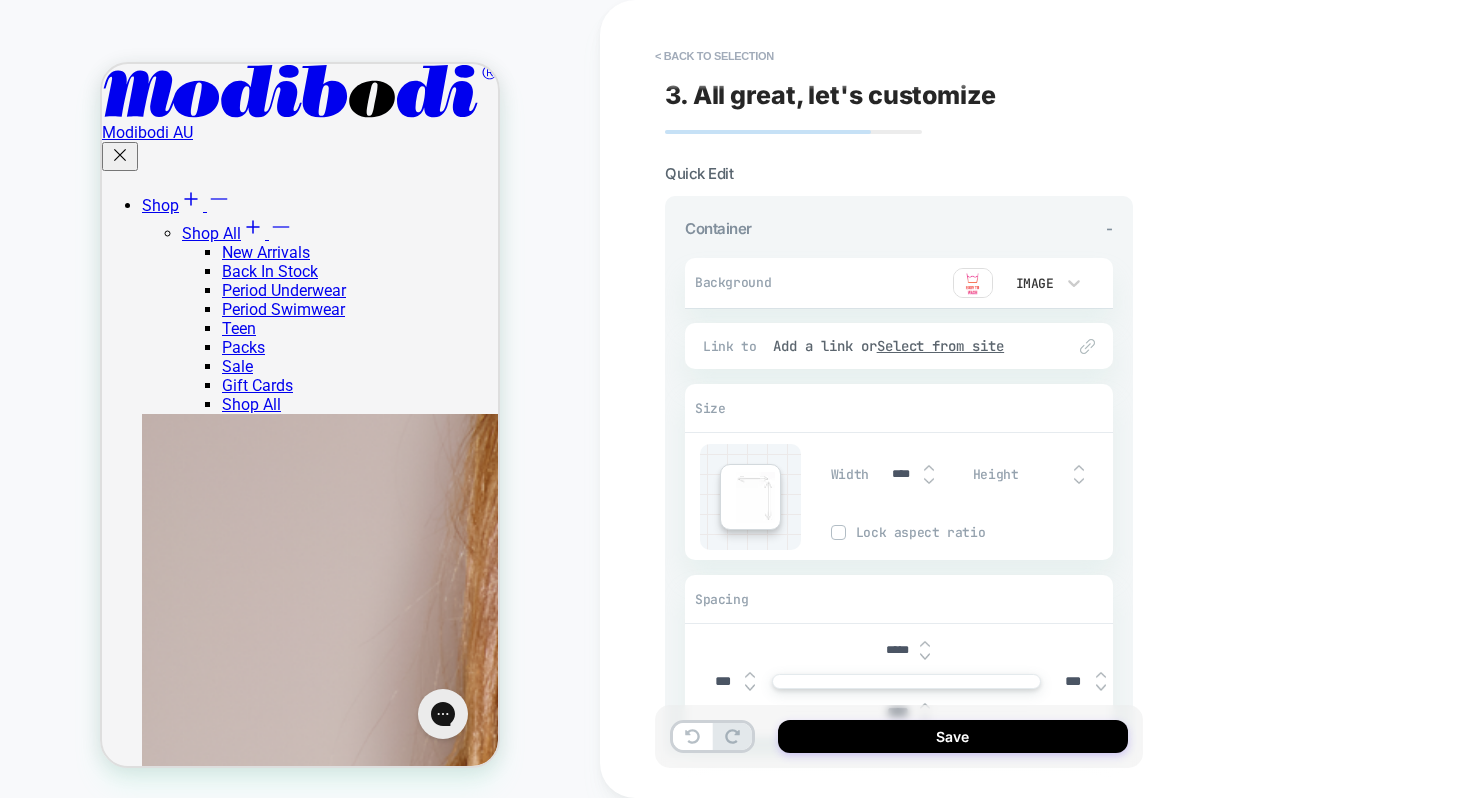 type on "*****" 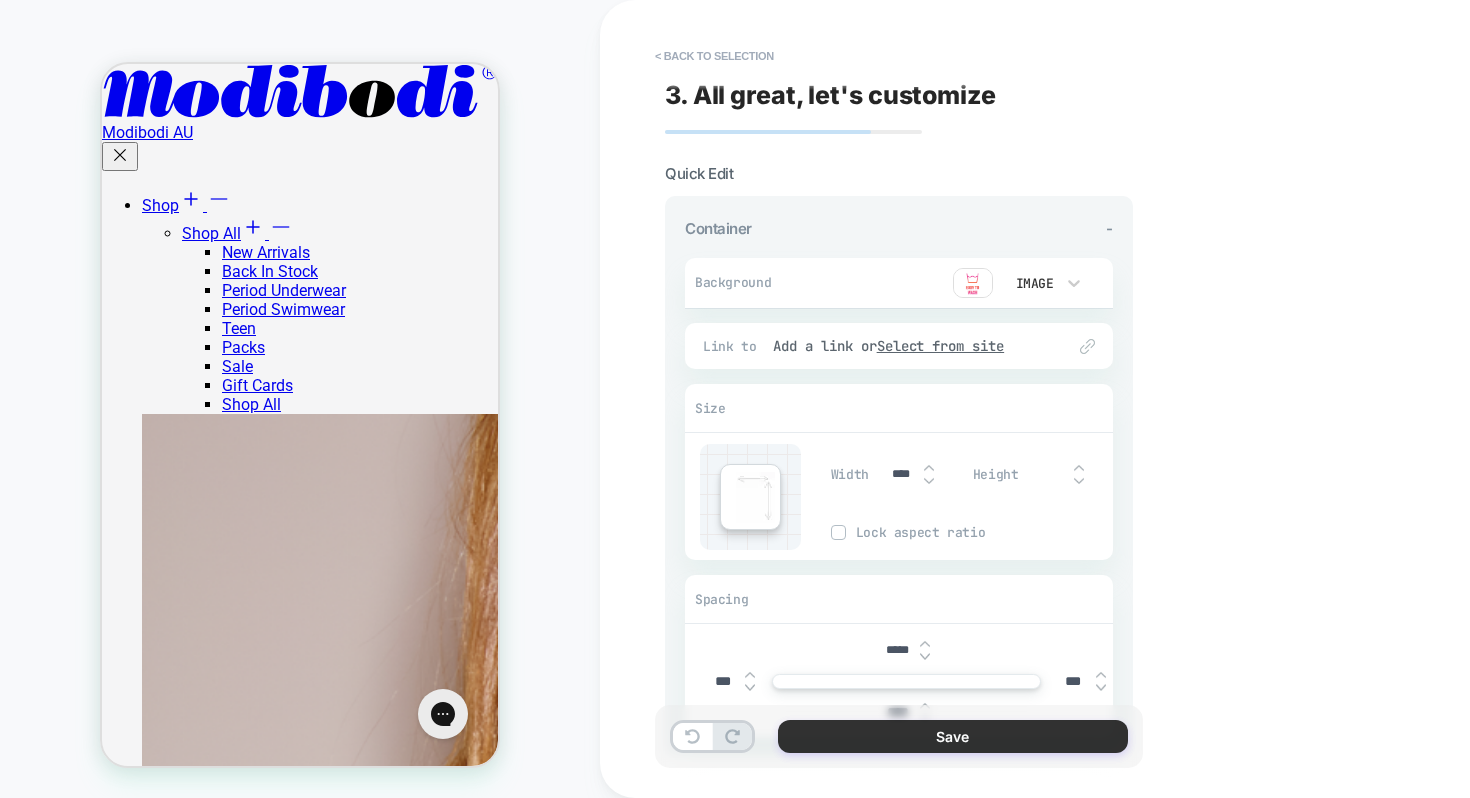 click on "Save" at bounding box center (953, 736) 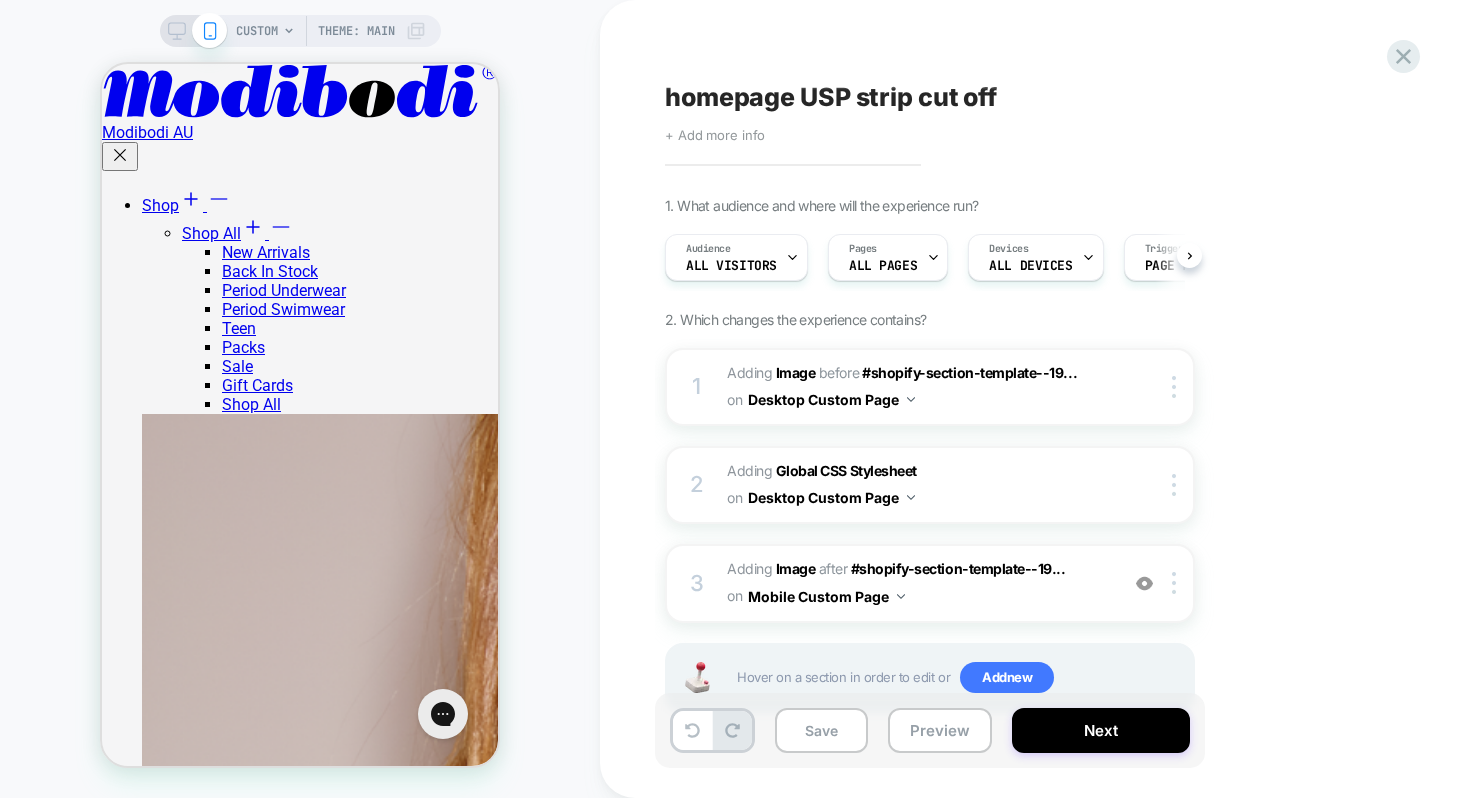 scroll, scrollTop: 0, scrollLeft: 1, axis: horizontal 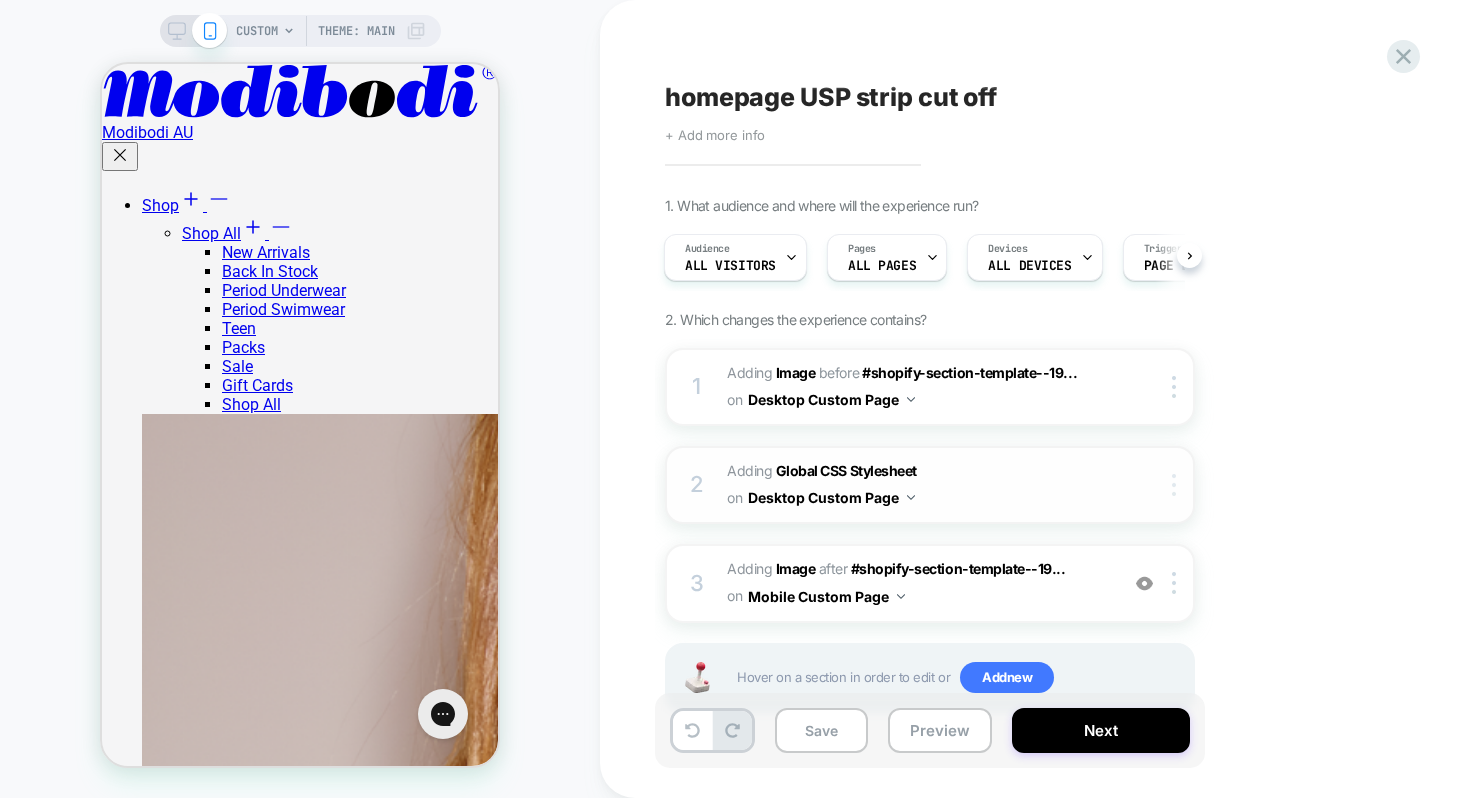 click at bounding box center (1177, 485) 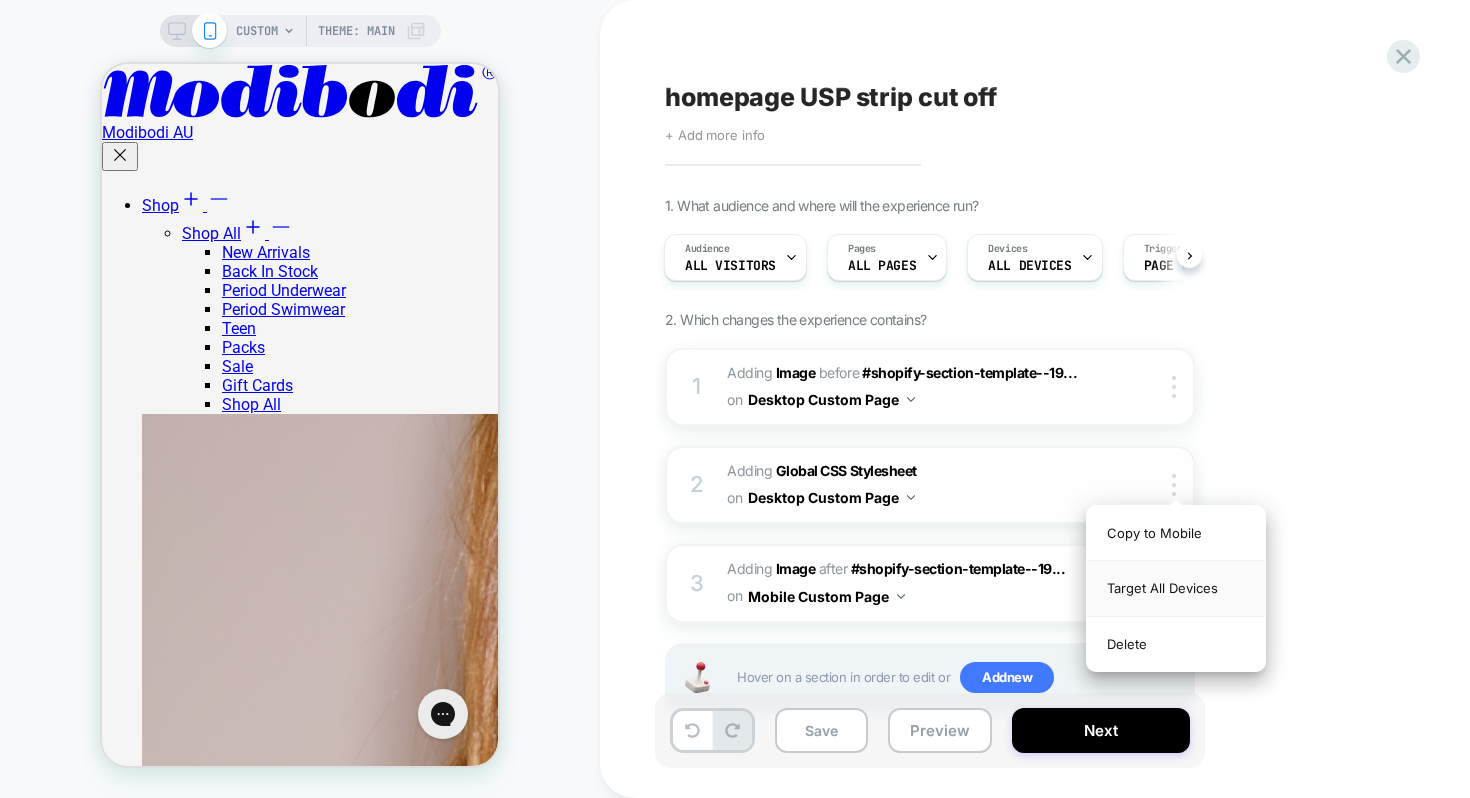 click on "Target   All Devices" at bounding box center (1176, 588) 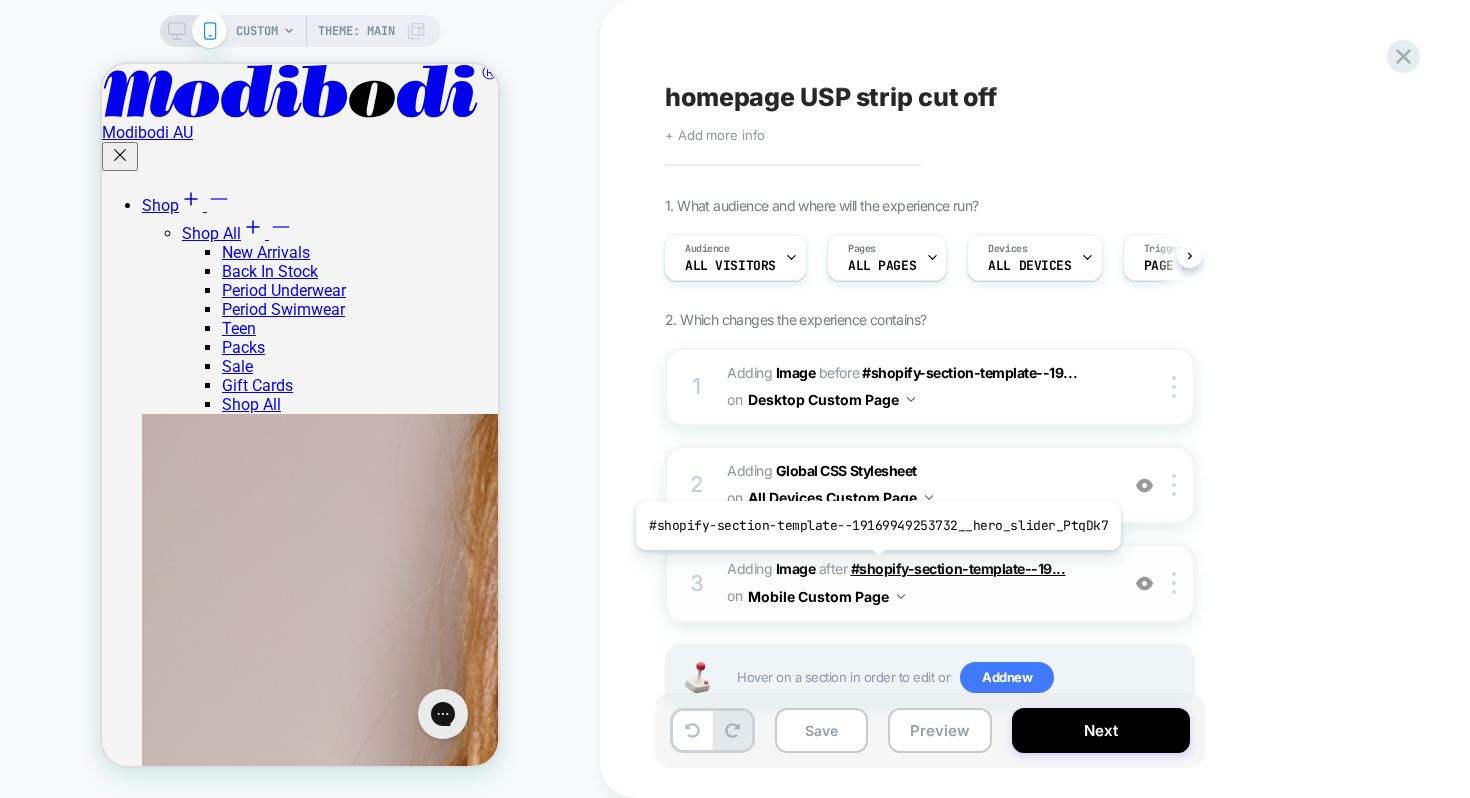 click on "#shopify-section-template--19..." at bounding box center [958, 568] 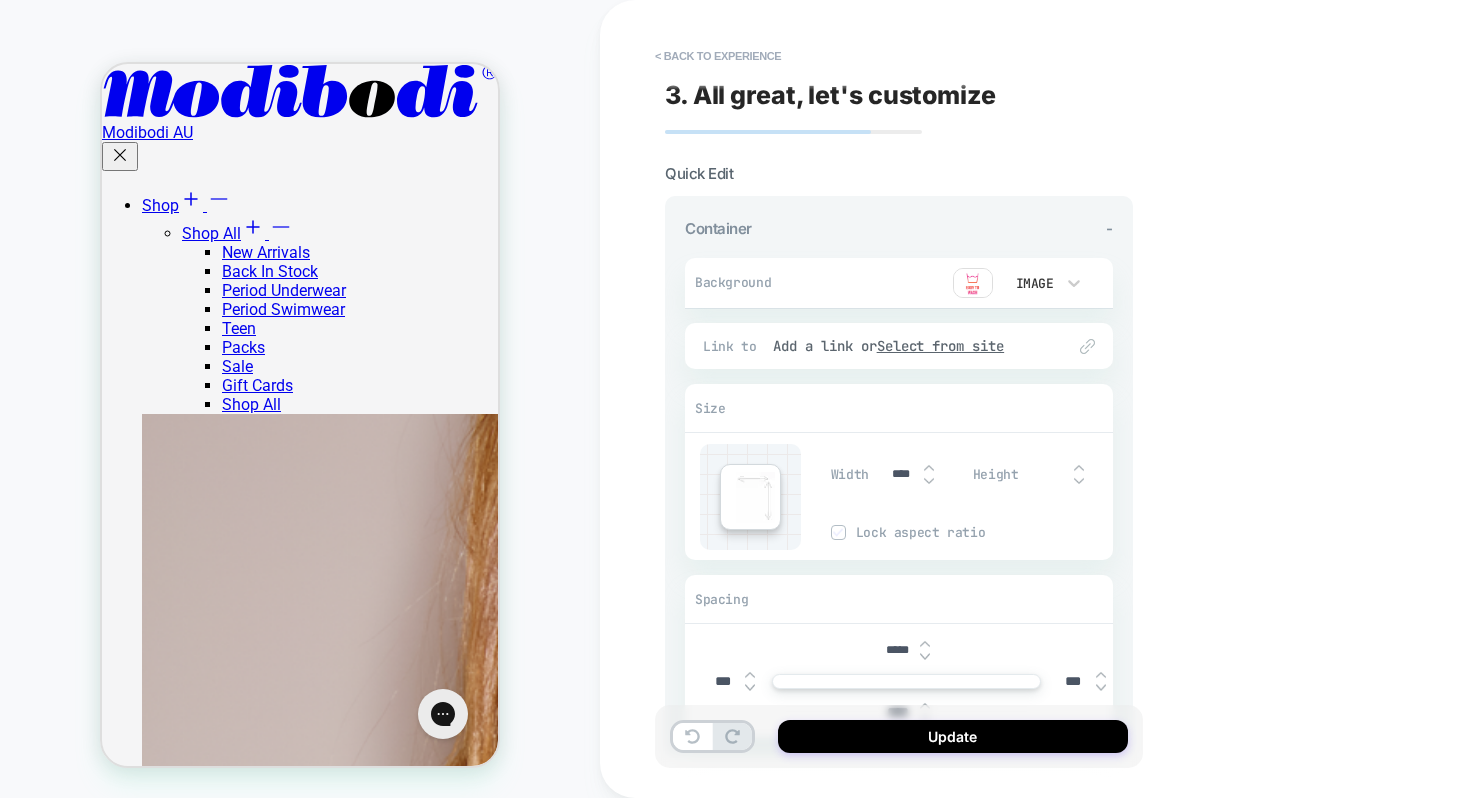 scroll, scrollTop: 145, scrollLeft: 0, axis: vertical 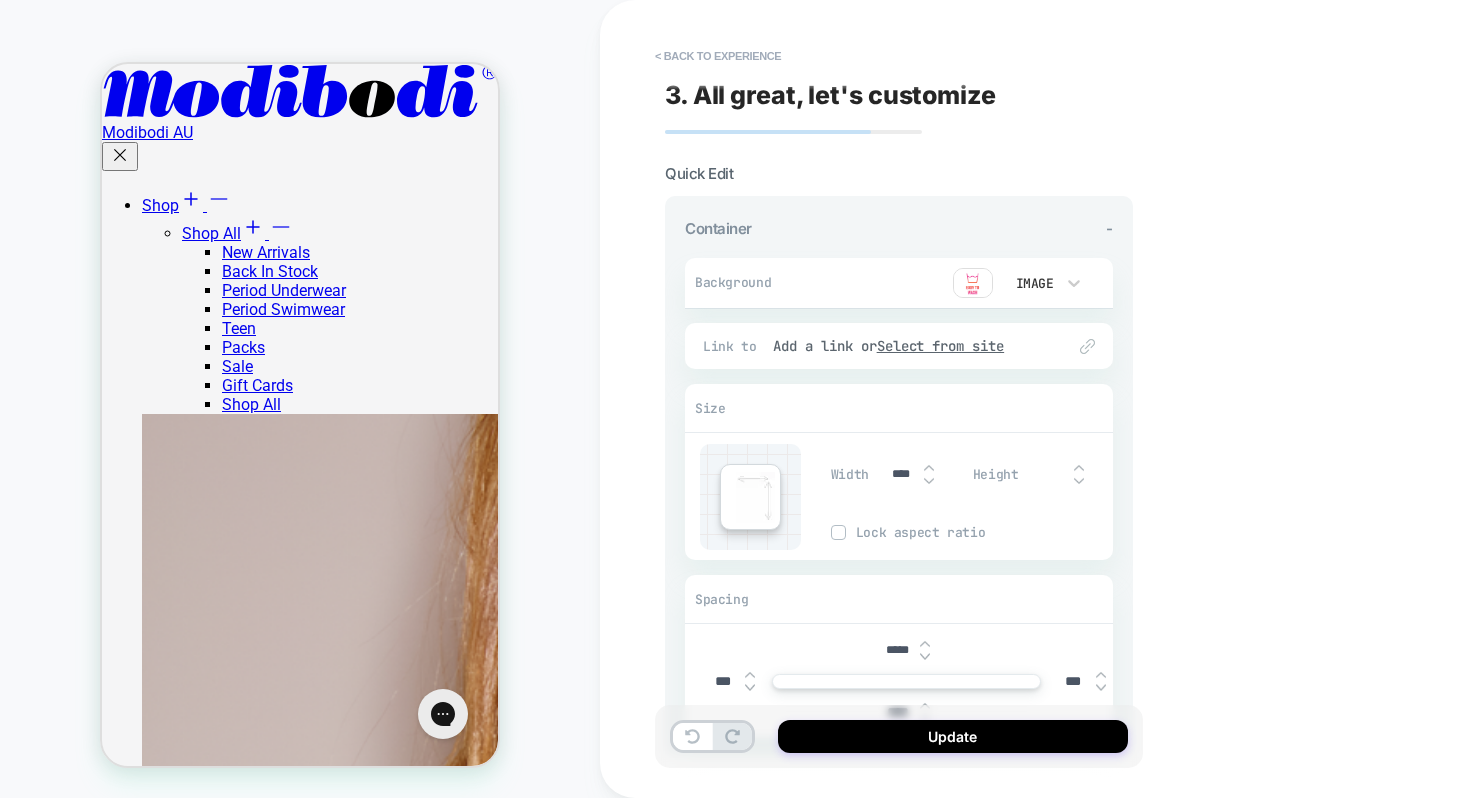 click on "*****" at bounding box center (897, 650) 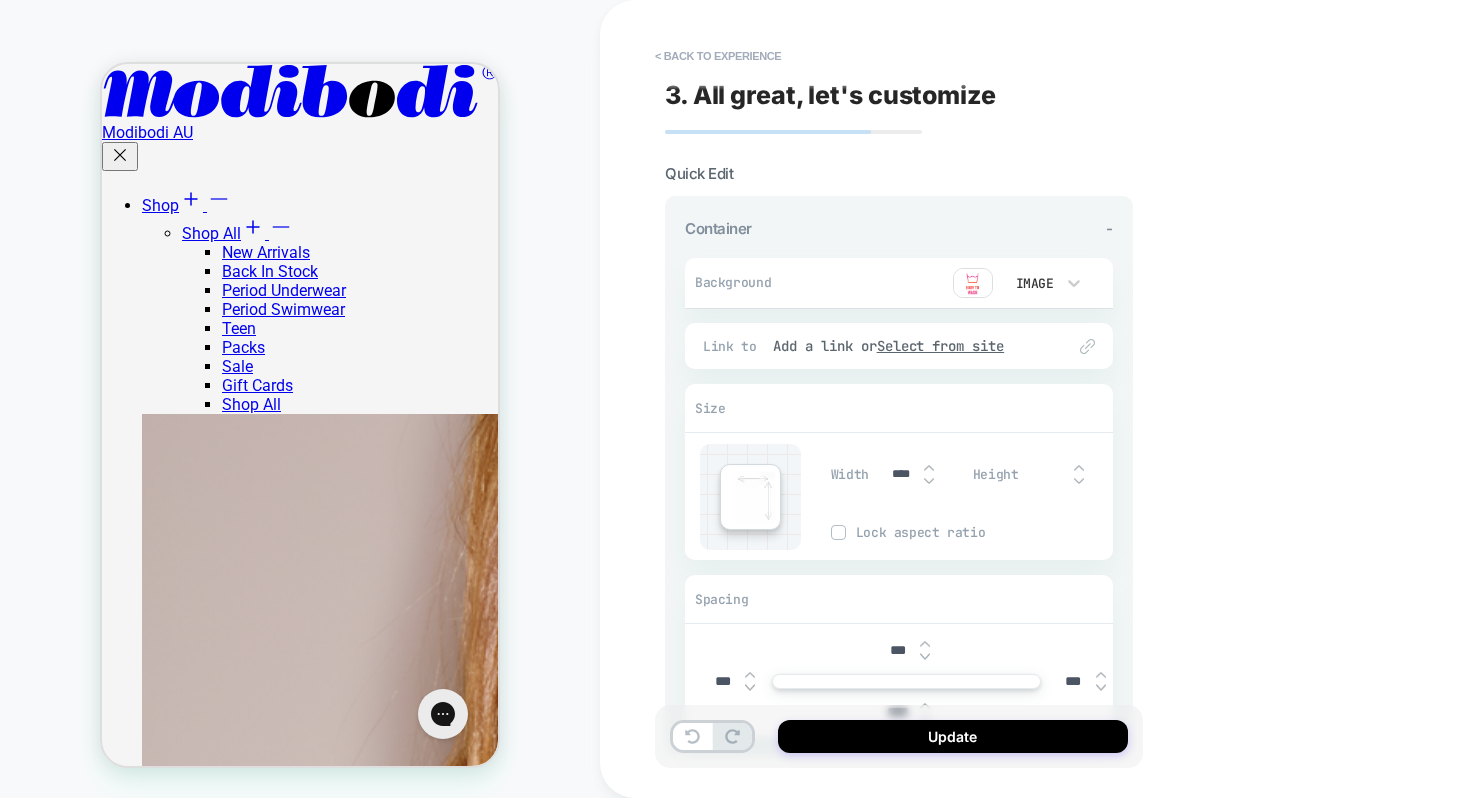 type on "**" 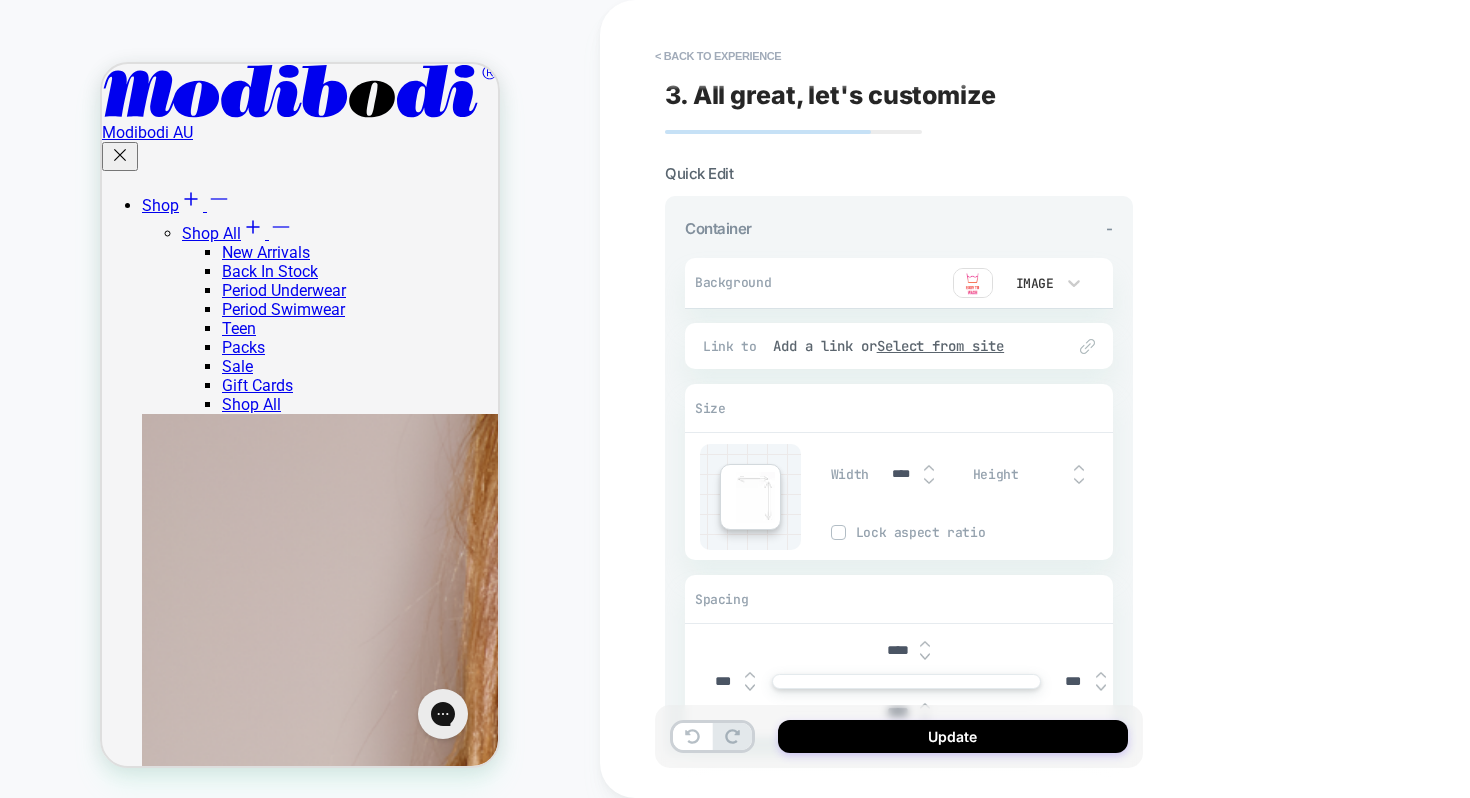 type on "***" 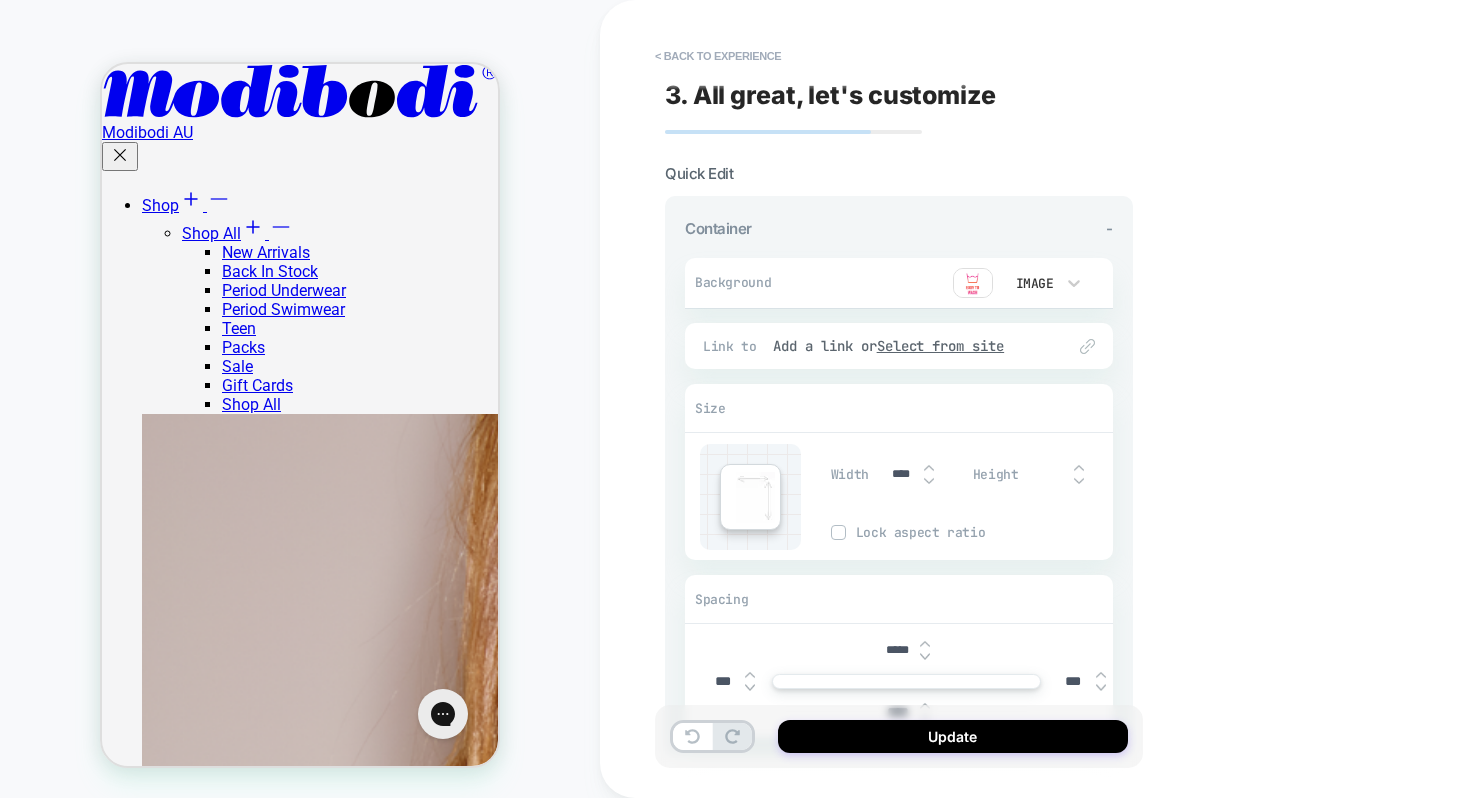type on "****" 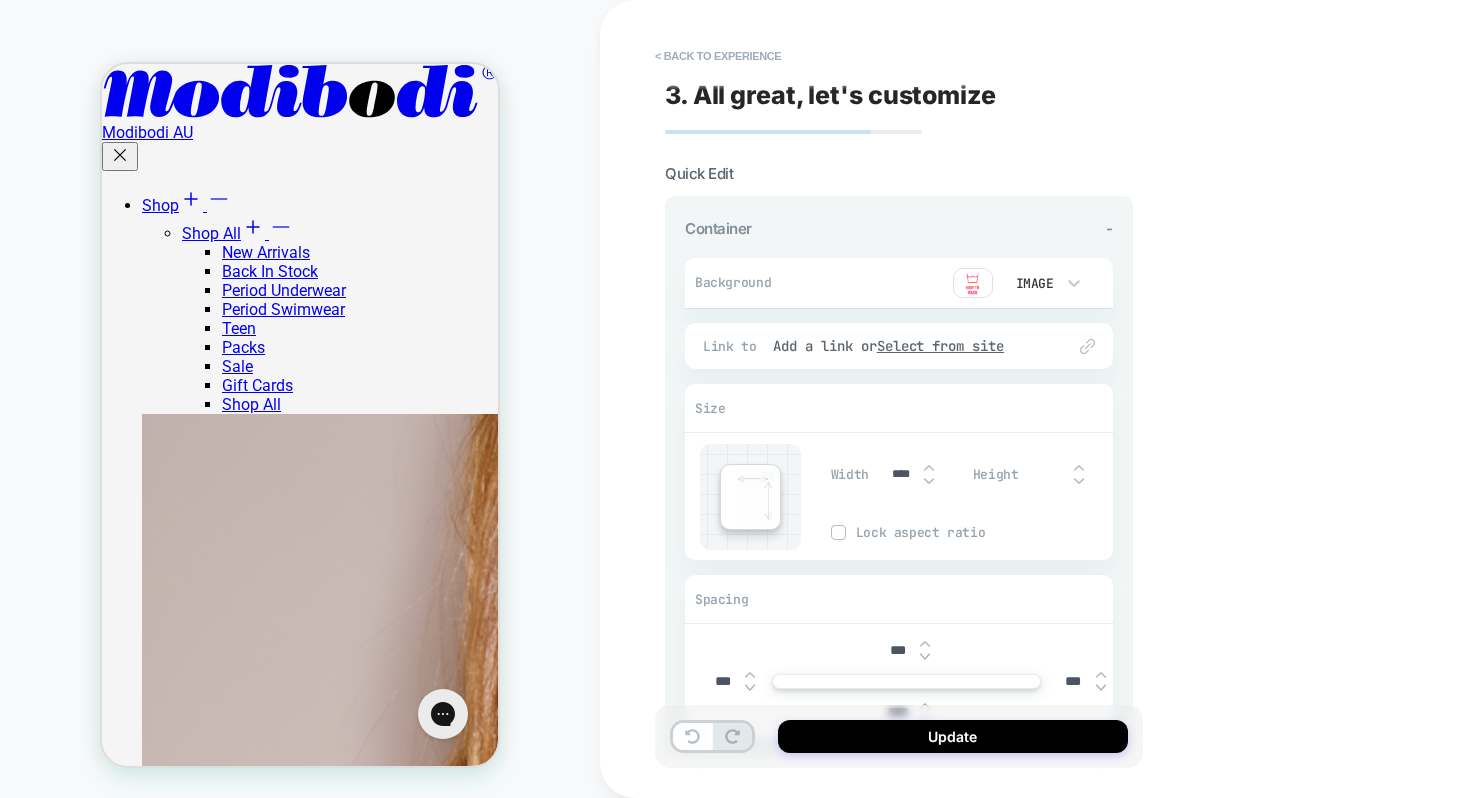 type on "***" 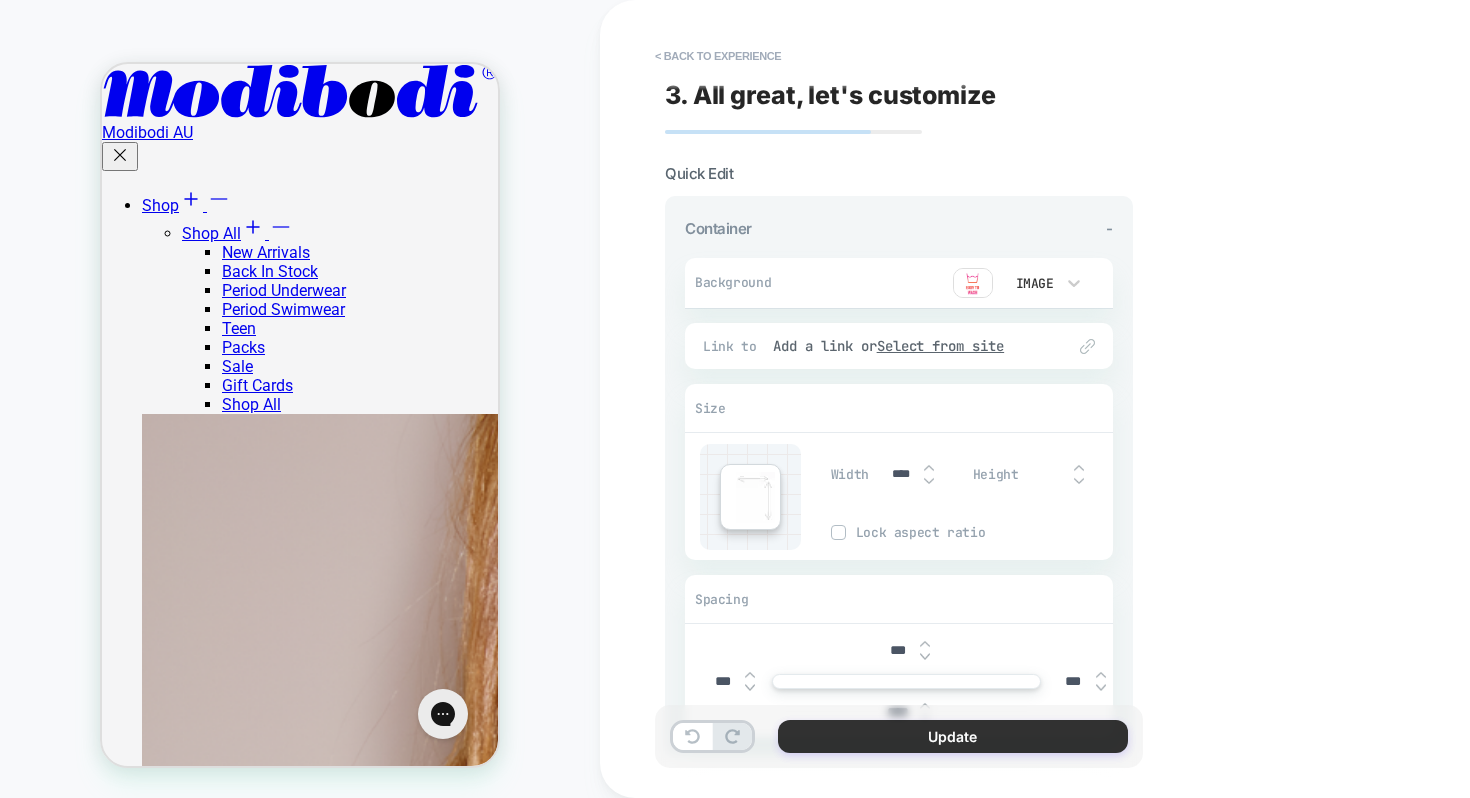 click on "Update" at bounding box center (953, 736) 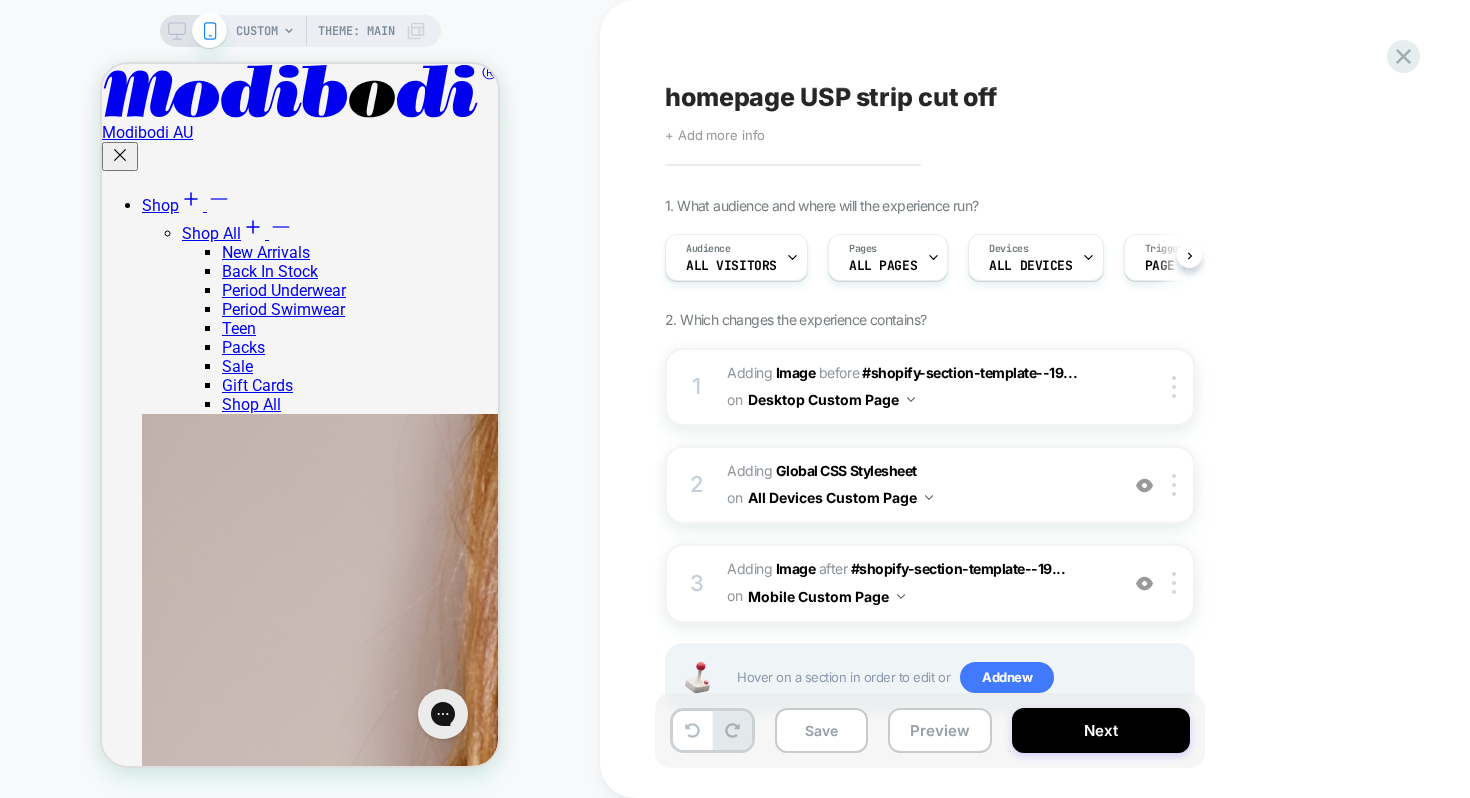 scroll, scrollTop: 0, scrollLeft: 1, axis: horizontal 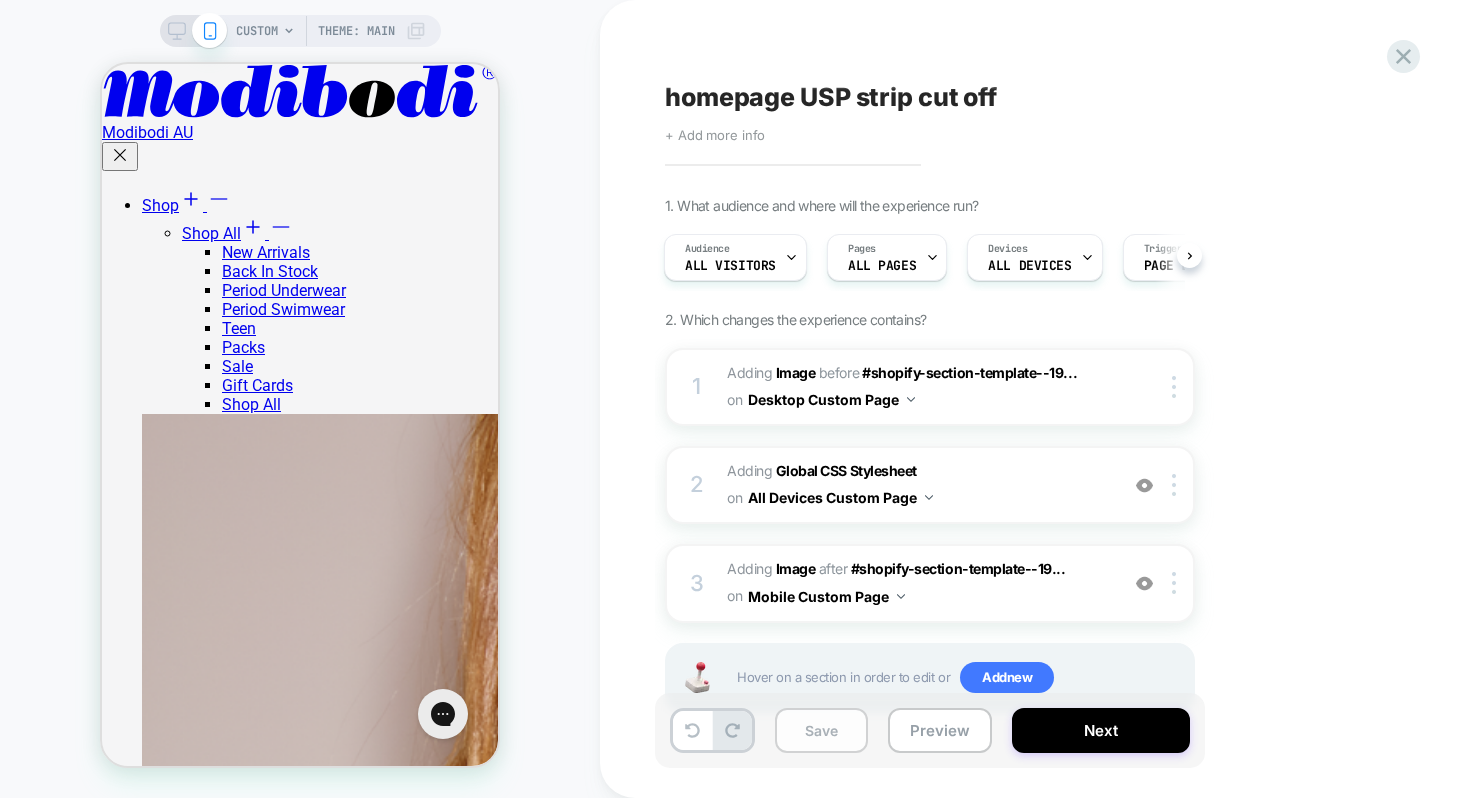 click on "Save" at bounding box center (821, 730) 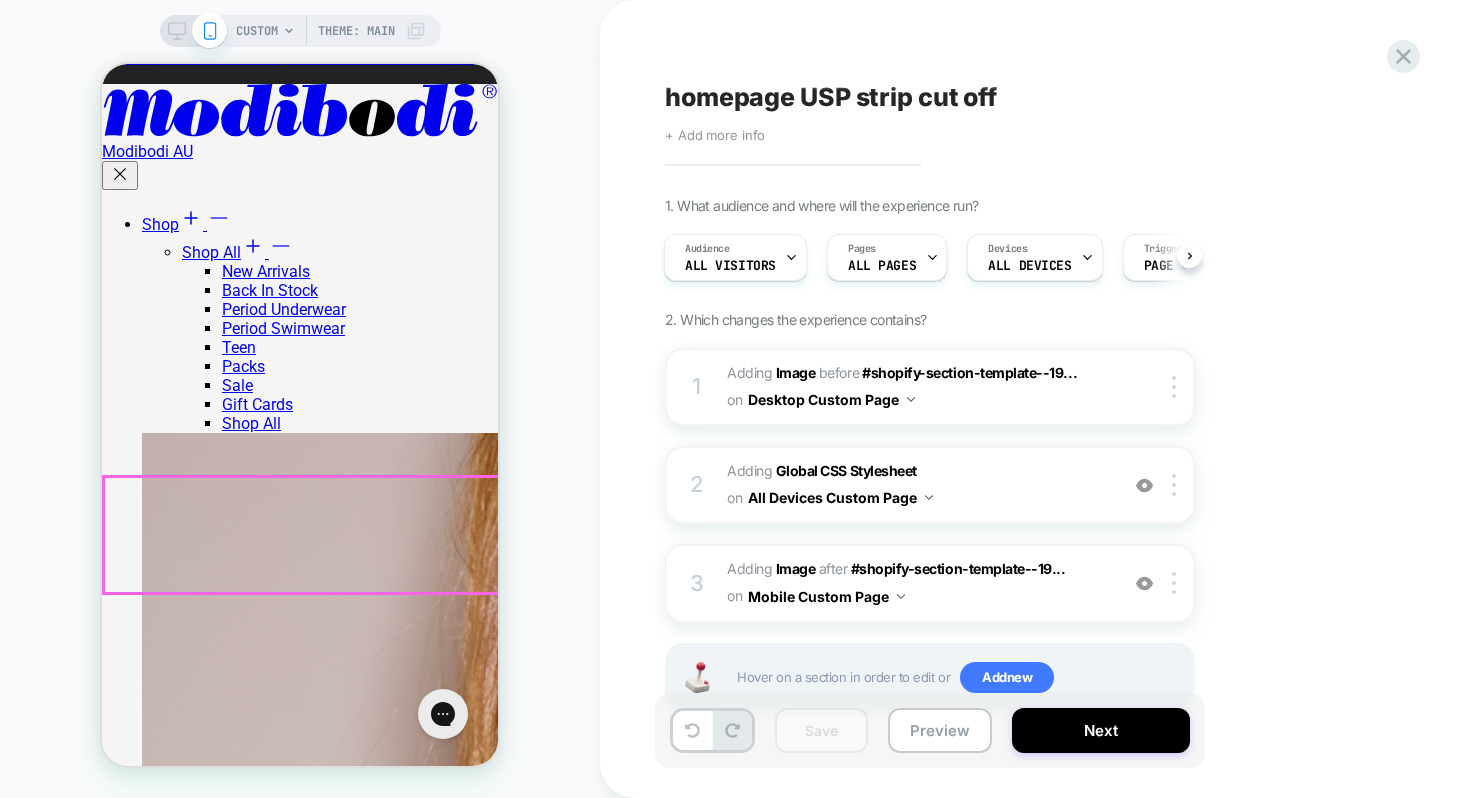 scroll, scrollTop: 0, scrollLeft: 0, axis: both 